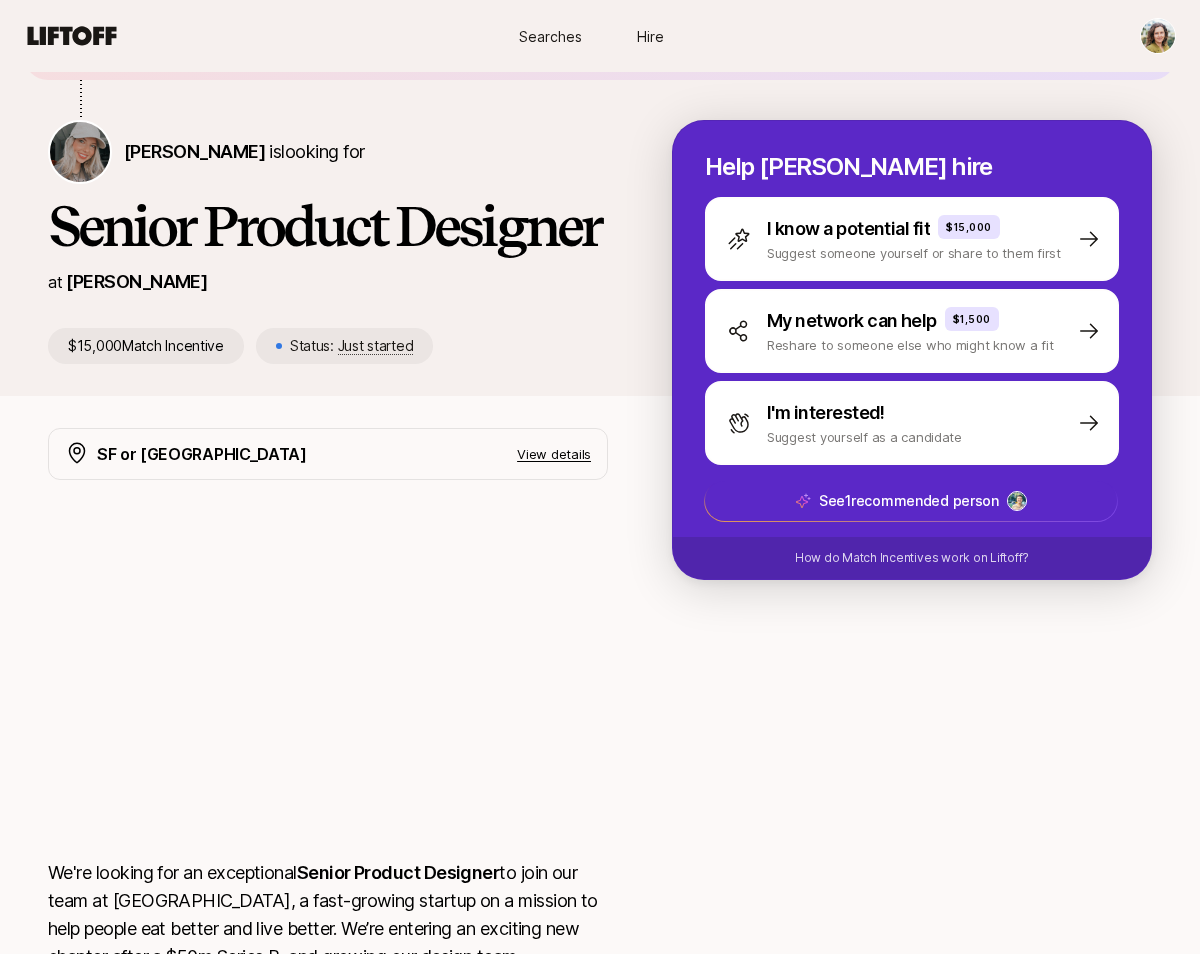 scroll, scrollTop: 0, scrollLeft: 0, axis: both 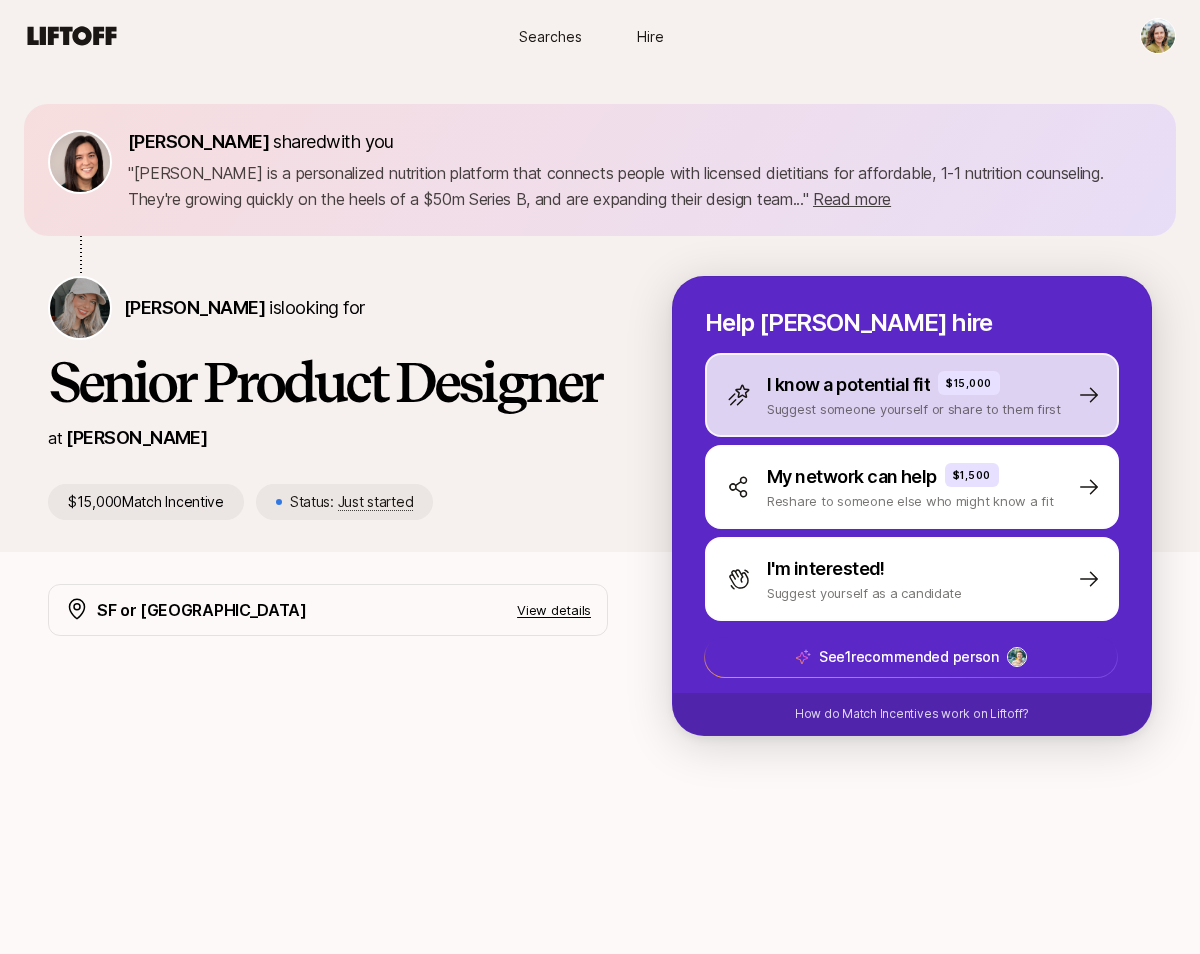 click on "I know a potential fit" at bounding box center (848, 385) 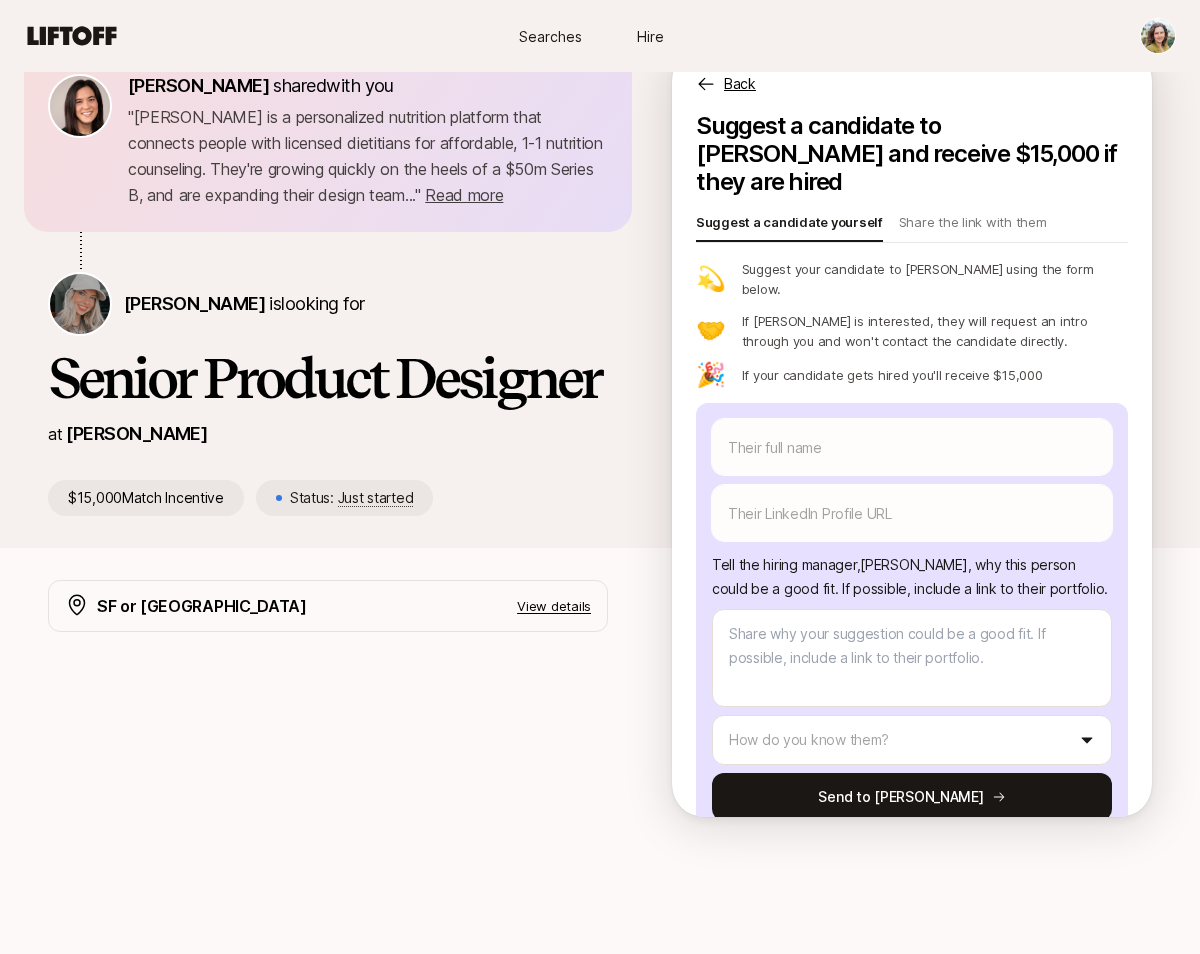 scroll, scrollTop: 0, scrollLeft: 0, axis: both 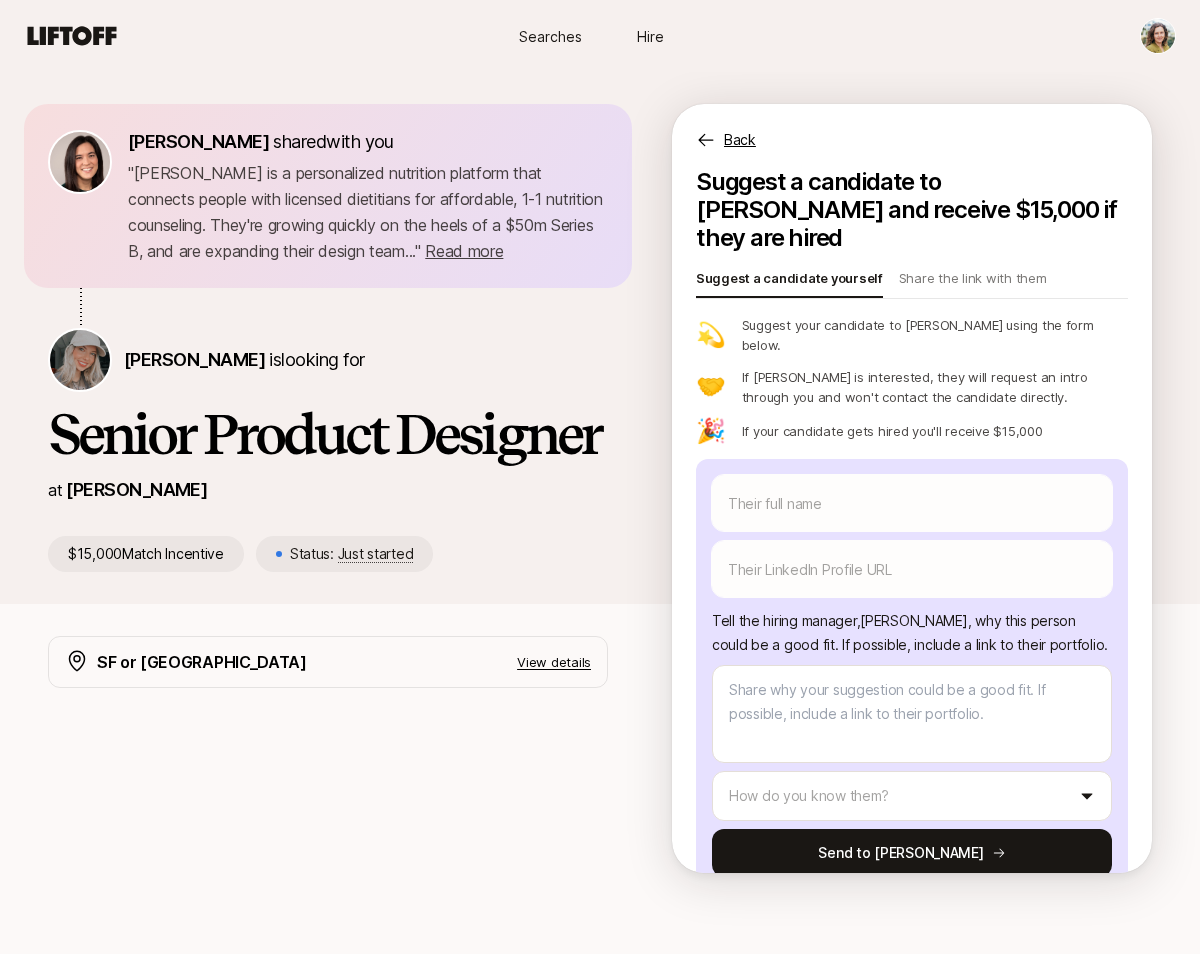 click on "Back" at bounding box center [740, 140] 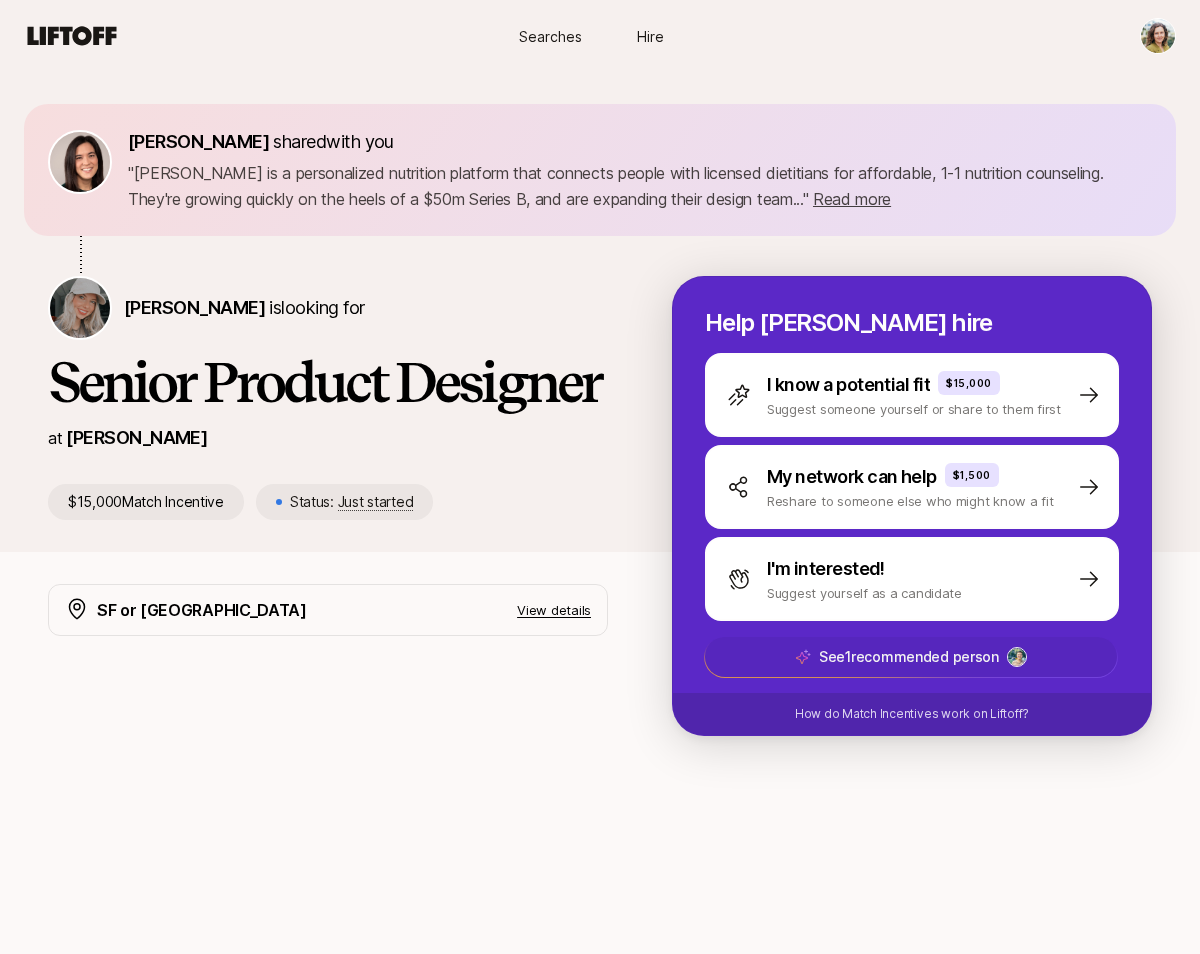 click on "See  1  recommended   person" at bounding box center [909, 657] 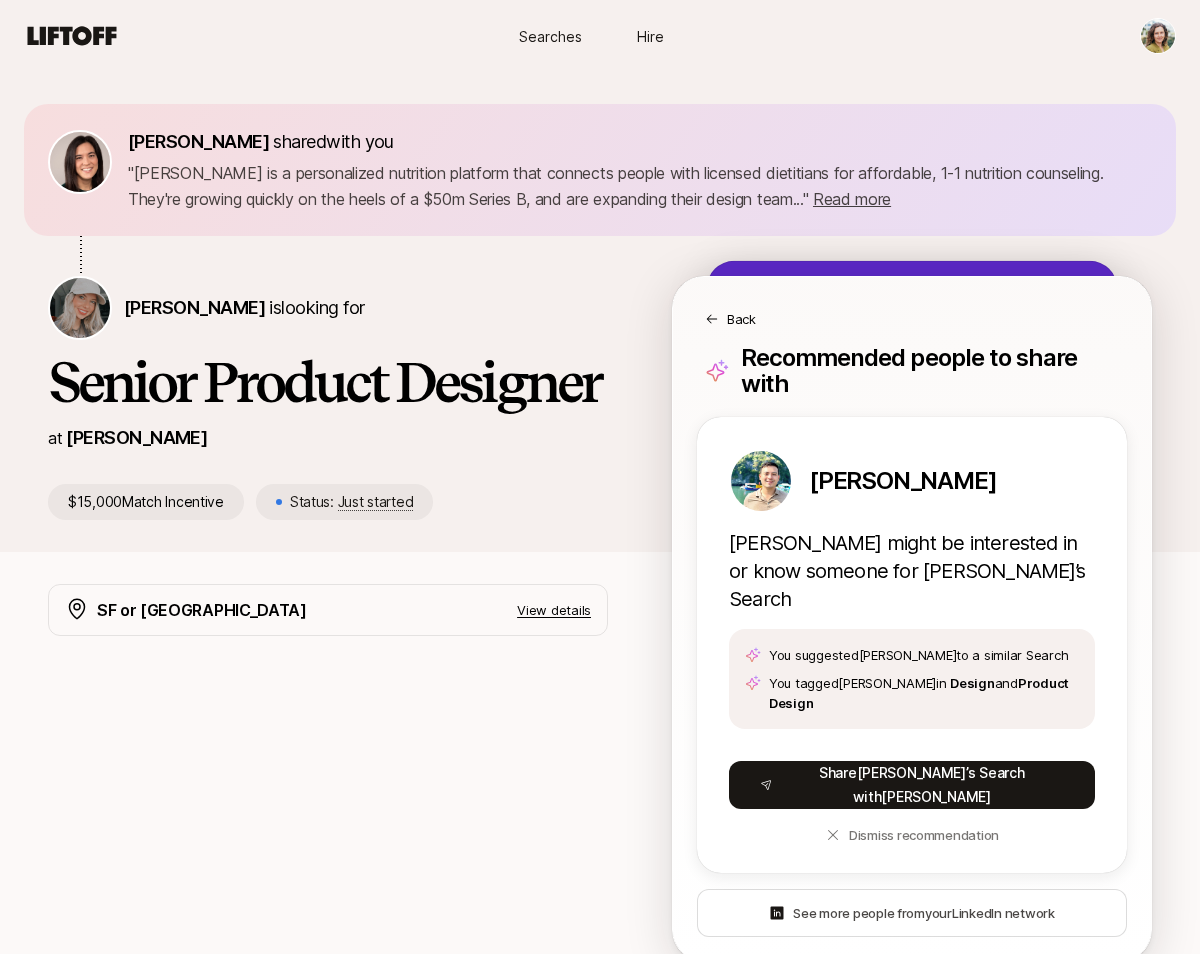 click on "Back" at bounding box center [912, 319] 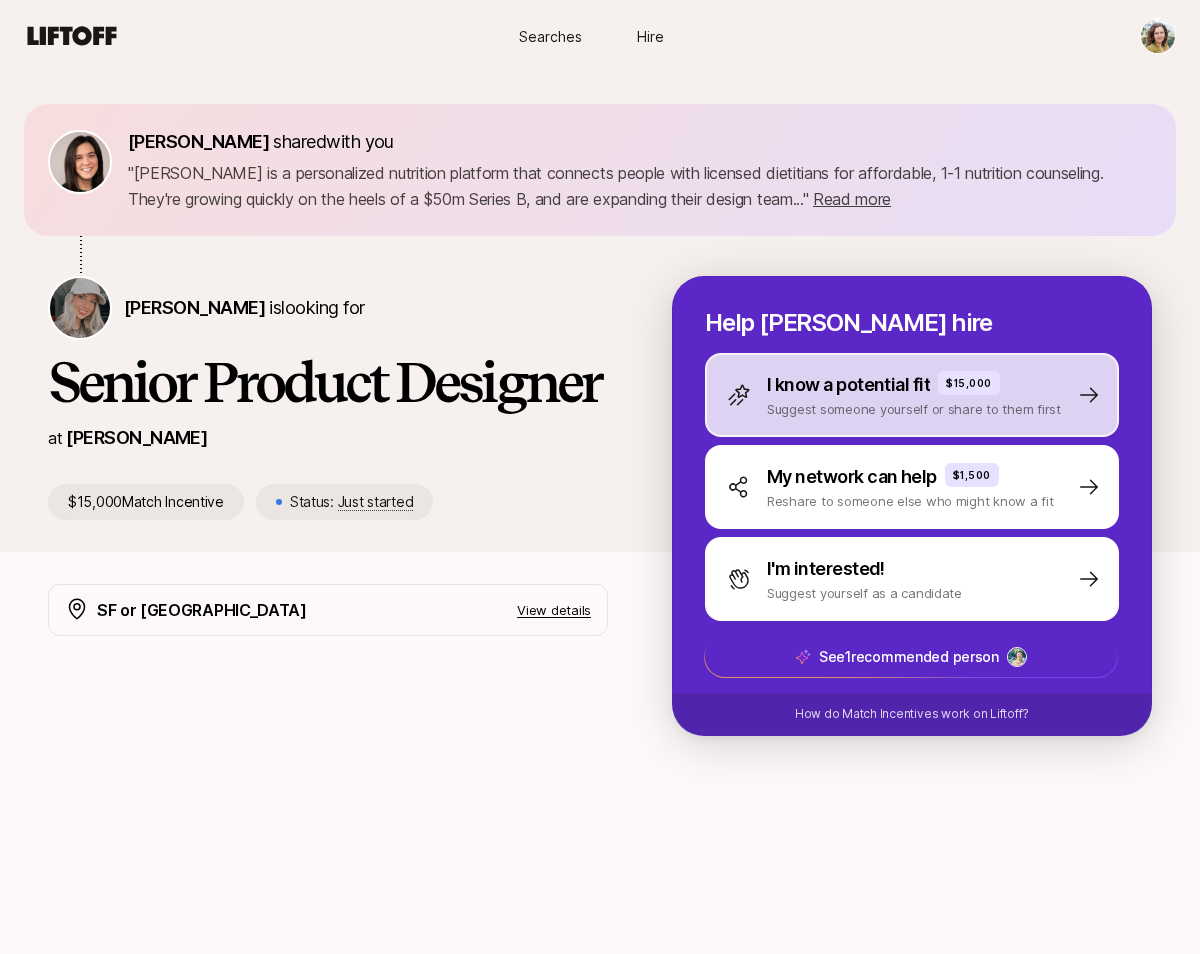 click on "Suggest someone yourself or share to them first" at bounding box center [914, 409] 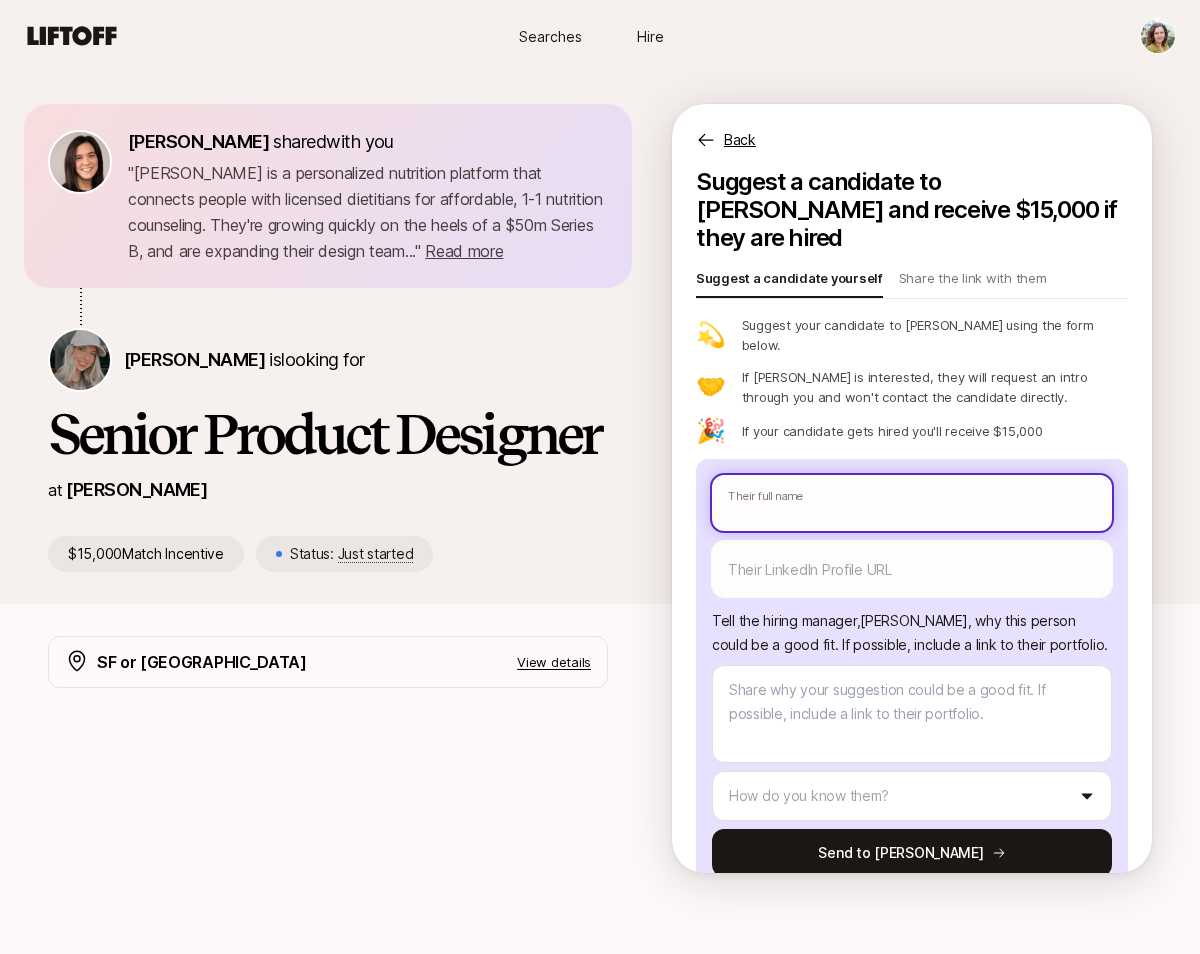 click at bounding box center [912, 503] 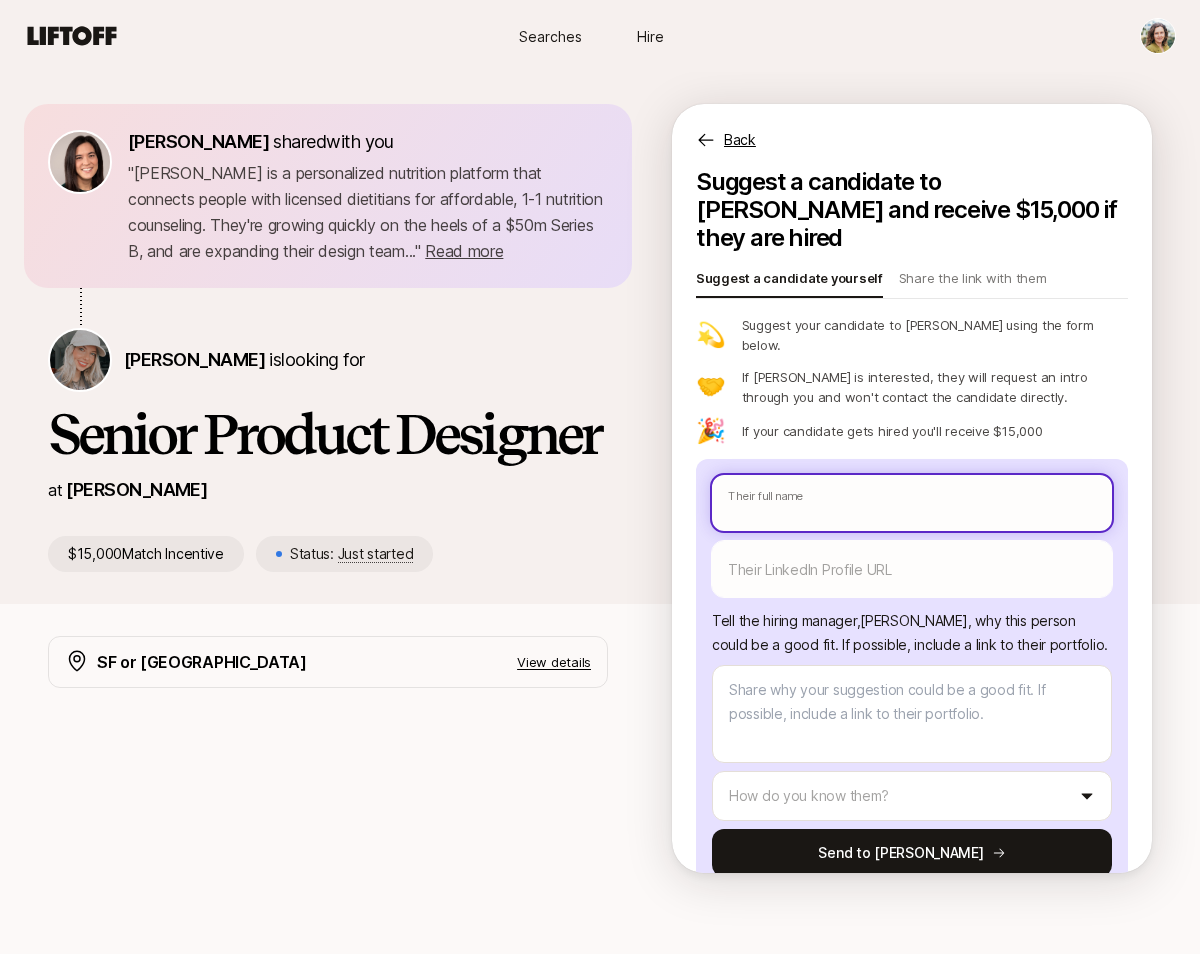 type on "x" 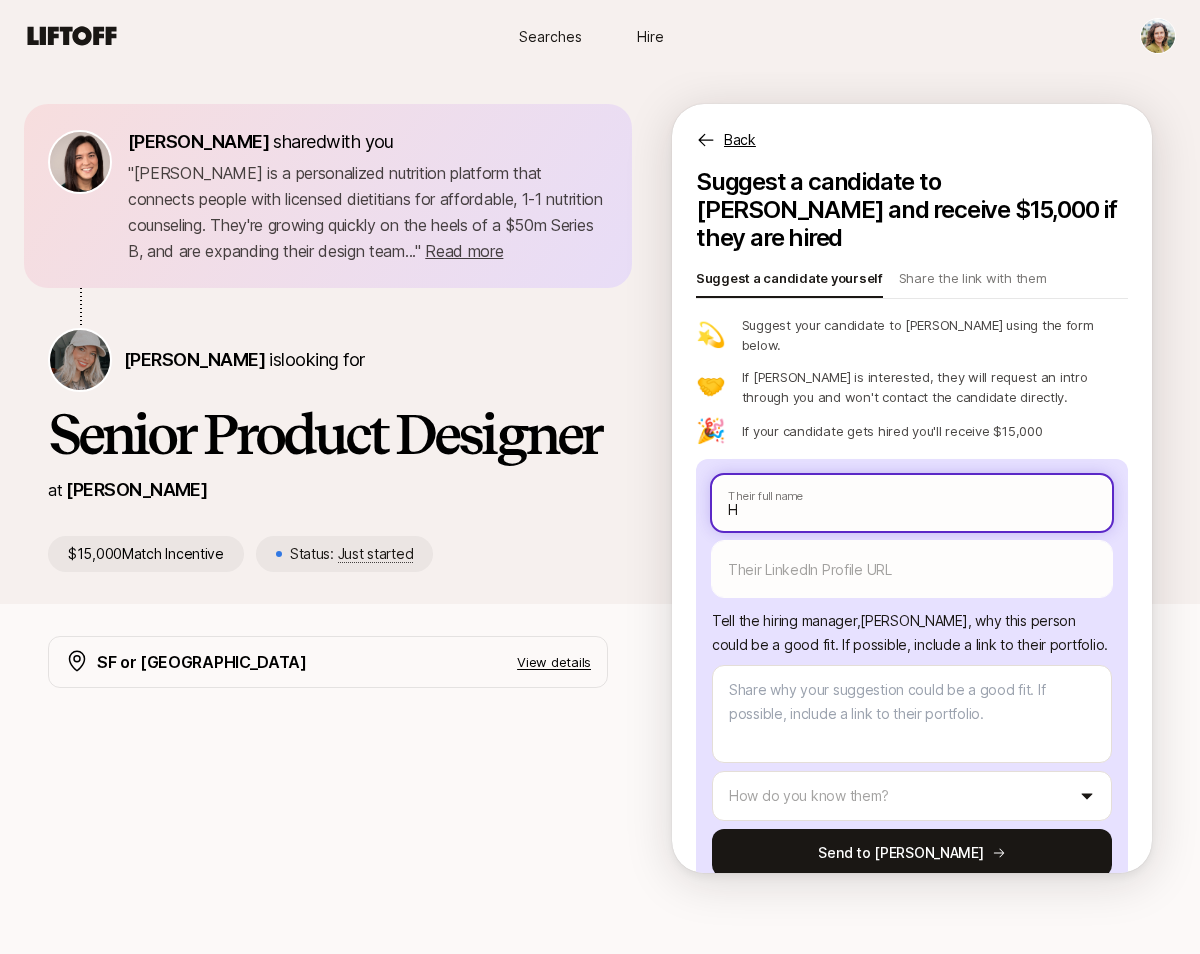 type on "x" 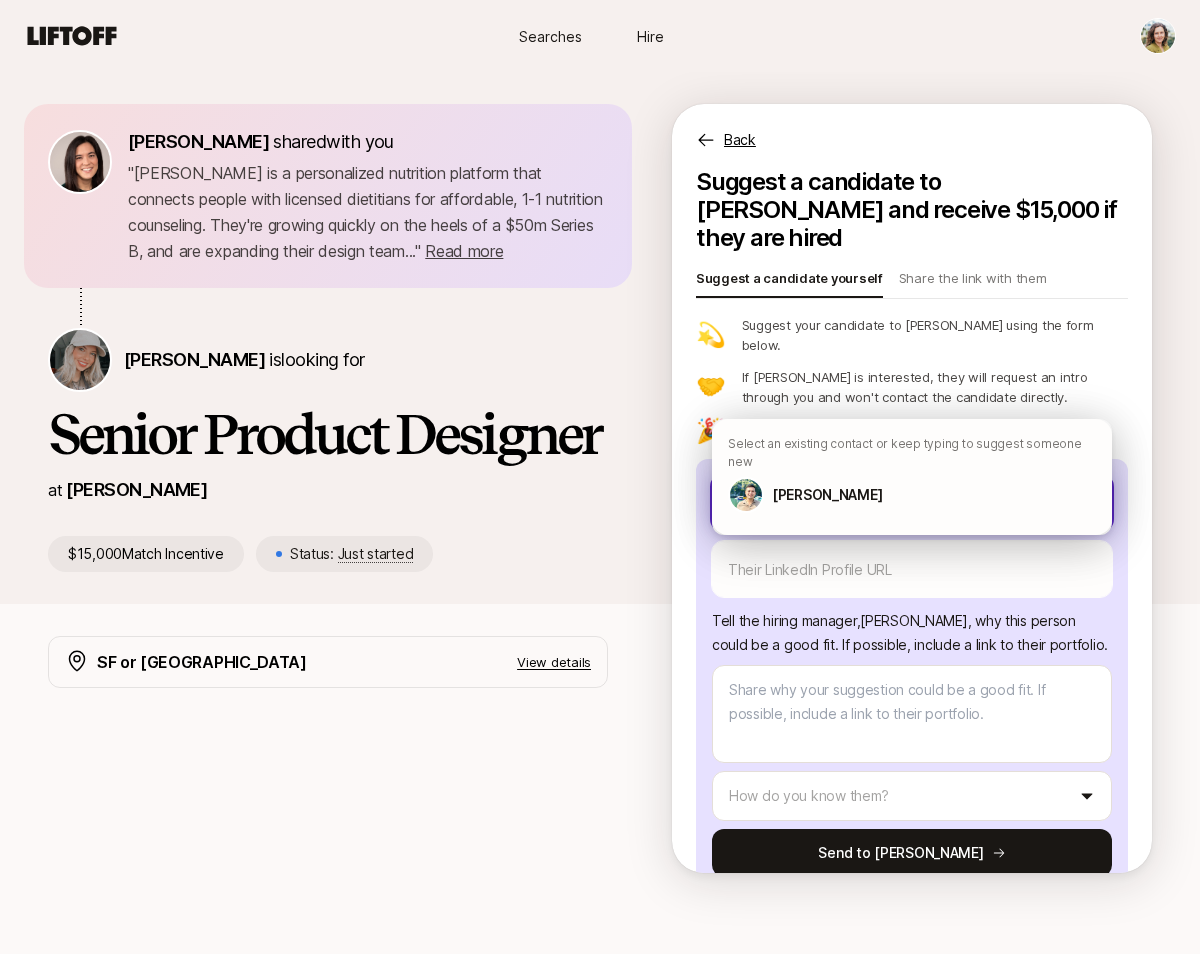 type on "x" 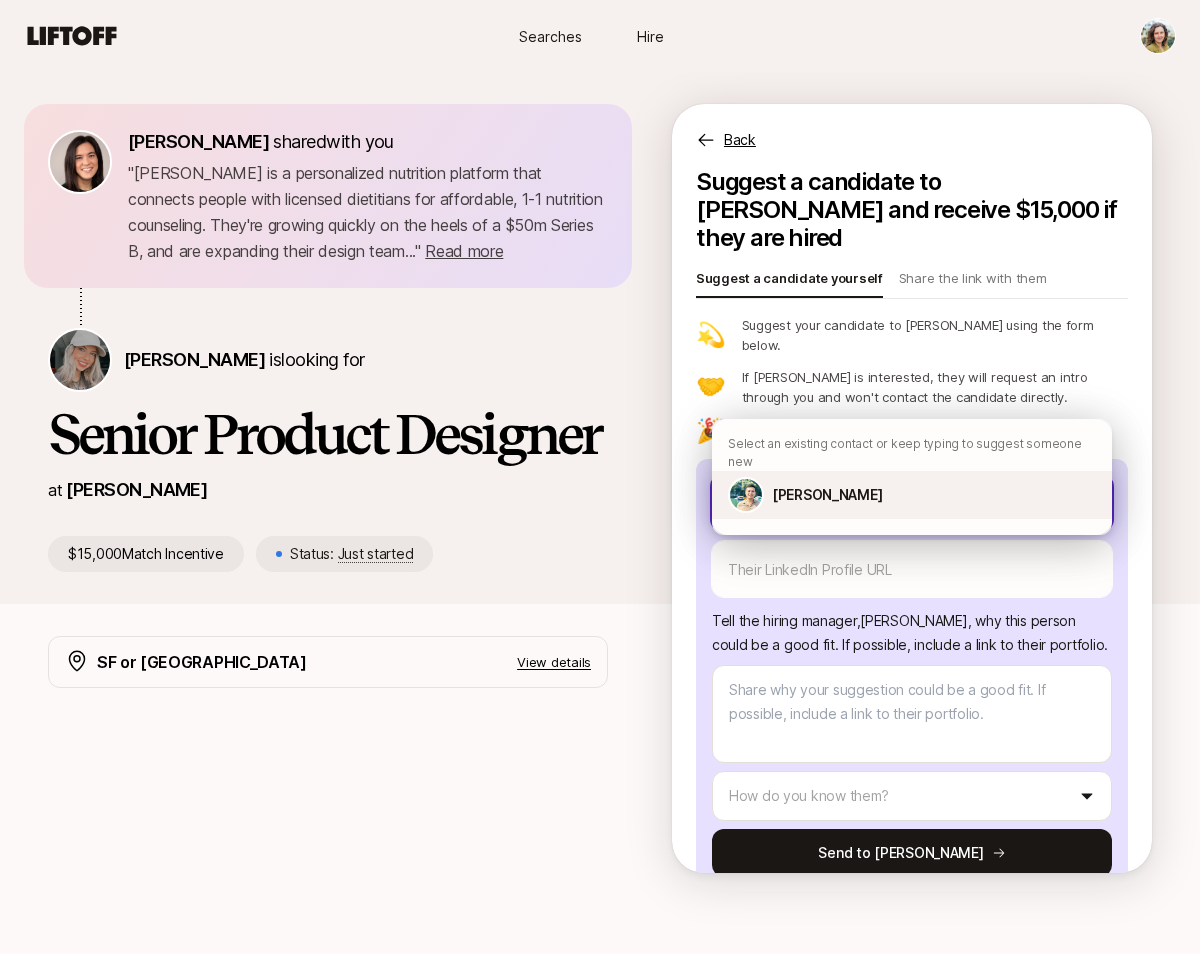 type on "Henr" 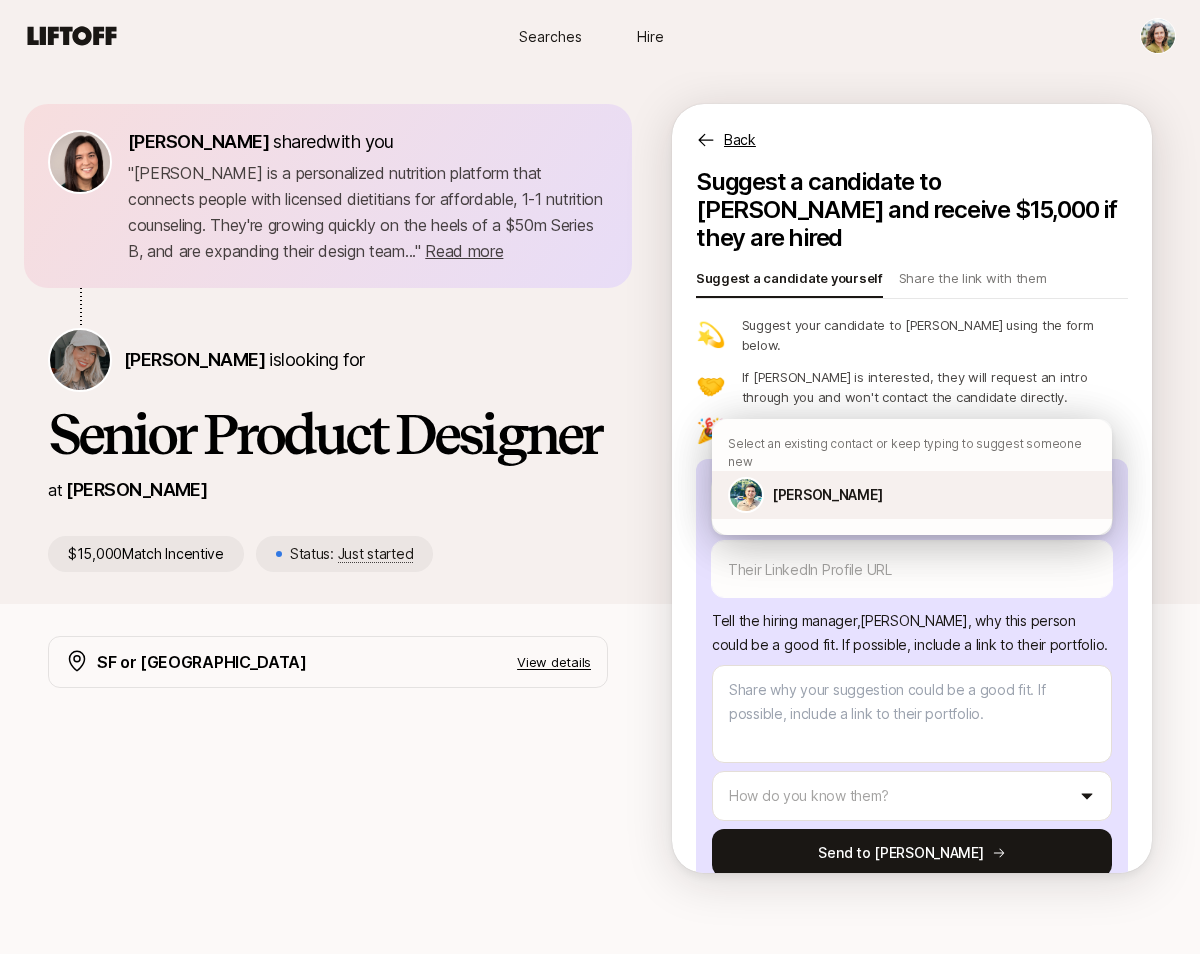 click on "[PERSON_NAME]" at bounding box center [912, 495] 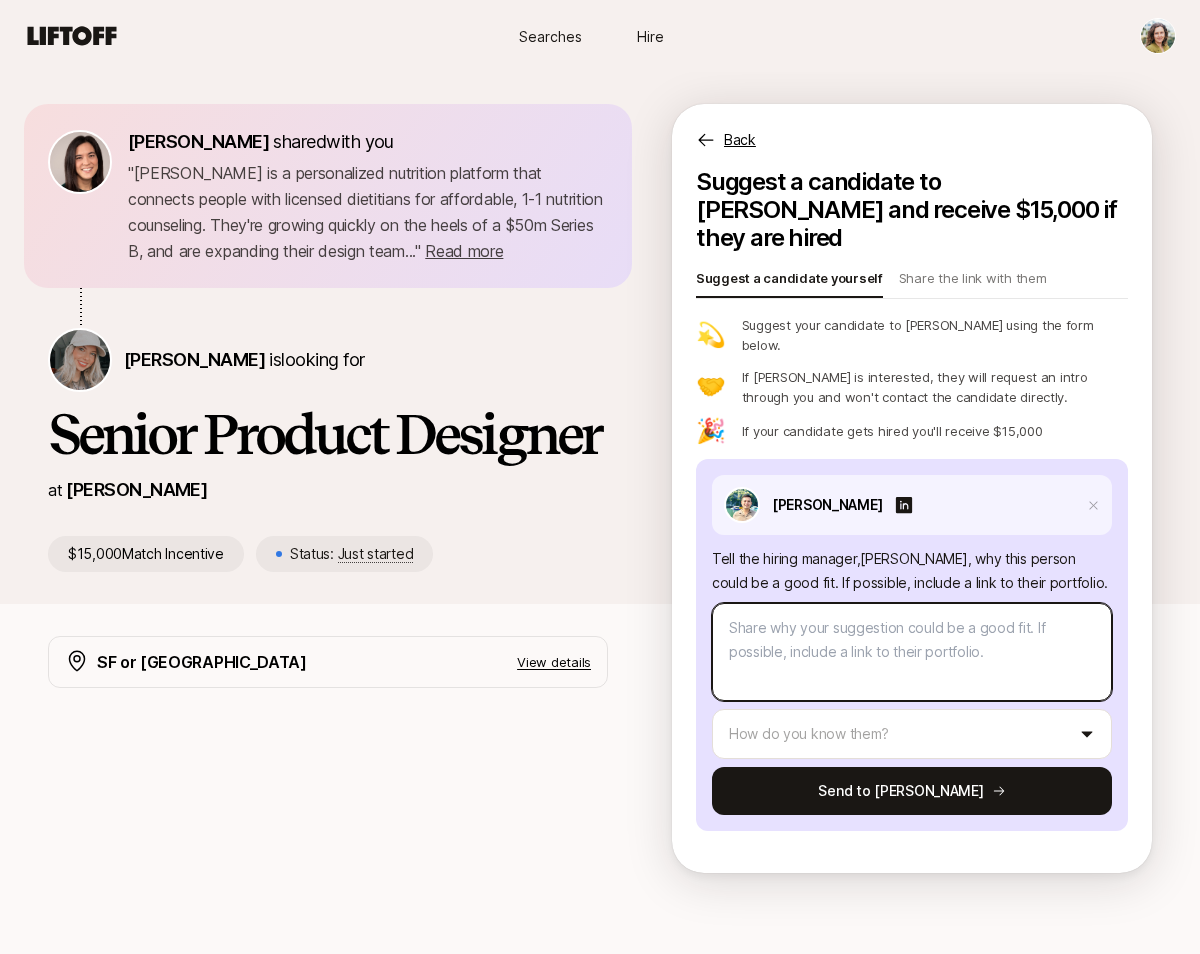type on "x" 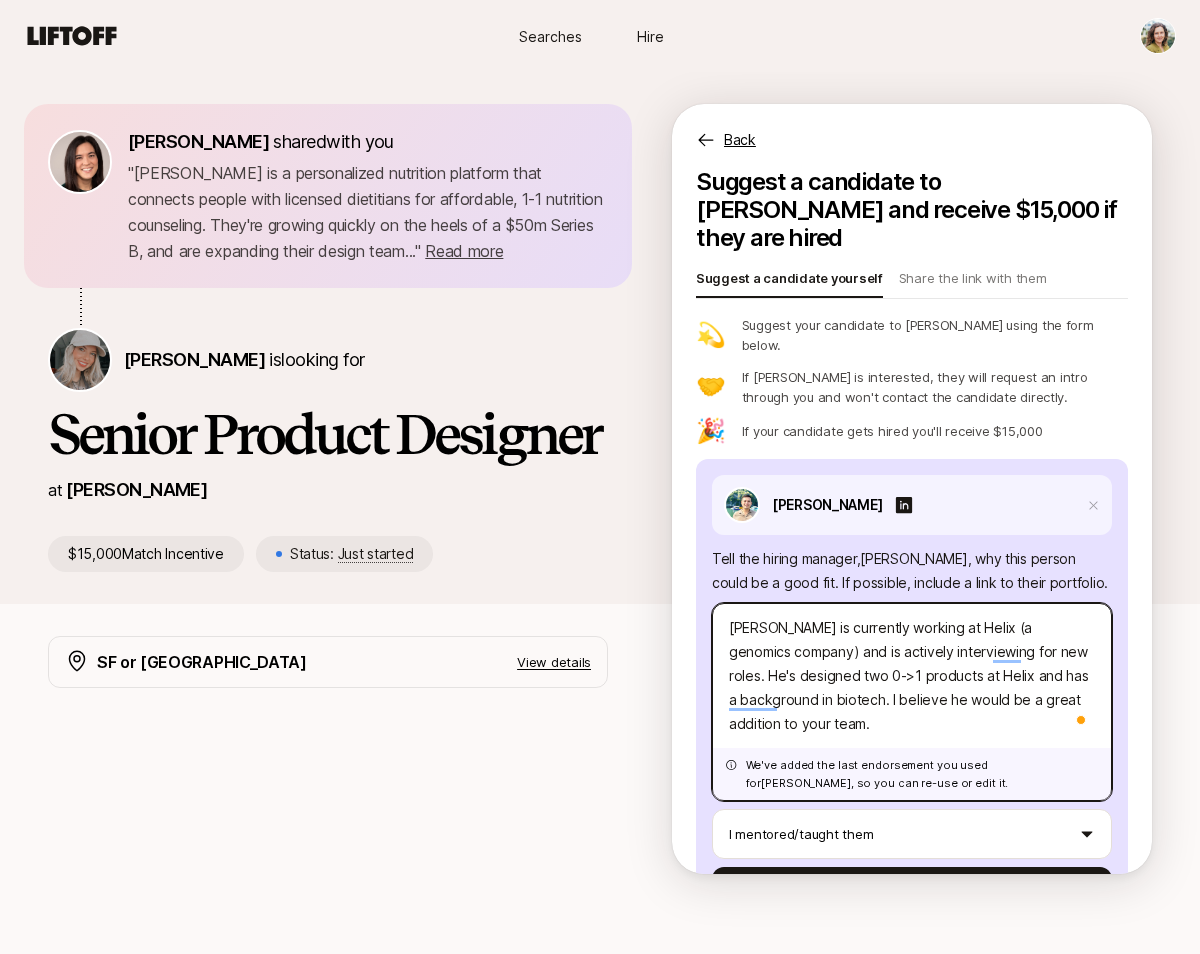click on "[PERSON_NAME] is currently working at Helix (a genomics company) and is actively interviewing for new roles. He's designed two 0->1 products at Helix and has a background in biotech. I believe he would be a great addition to your team." at bounding box center (912, 702) 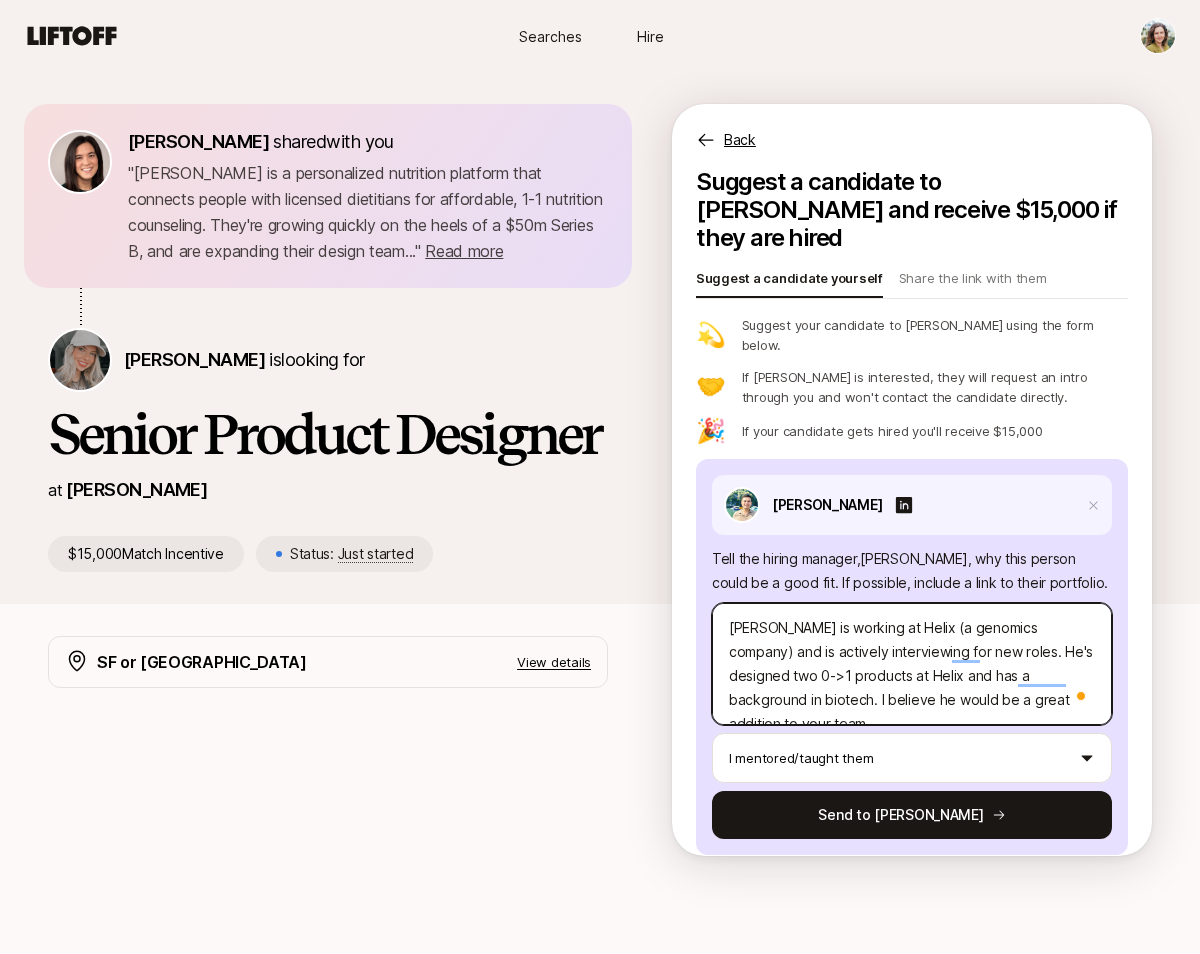 type on "x" 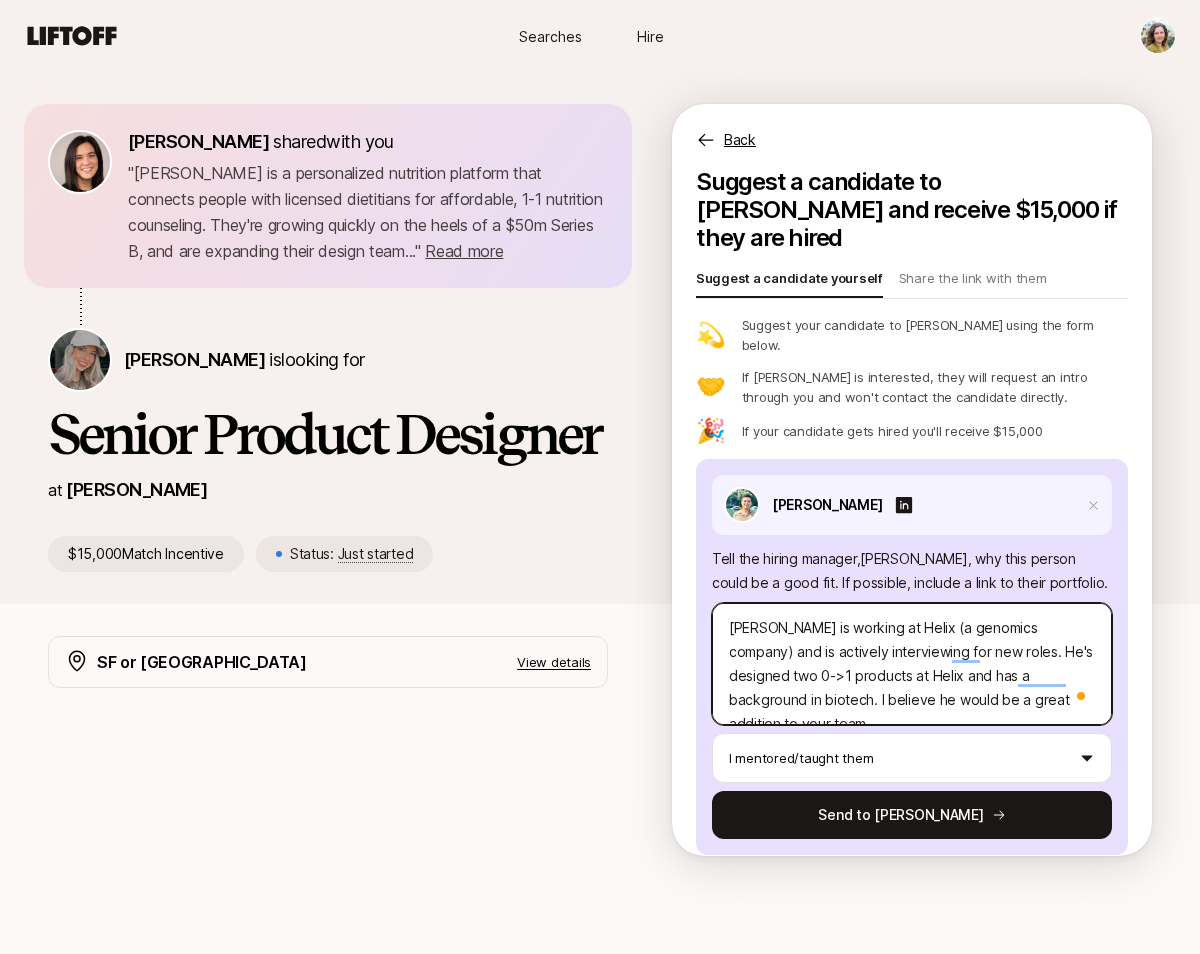 type on "[PERSON_NAME] i working at Helix (a genomics company) and is actively interviewing for new roles. He's designed two 0->1 products at Helix and has a background in biotech. I believe he would be a great addition to your team." 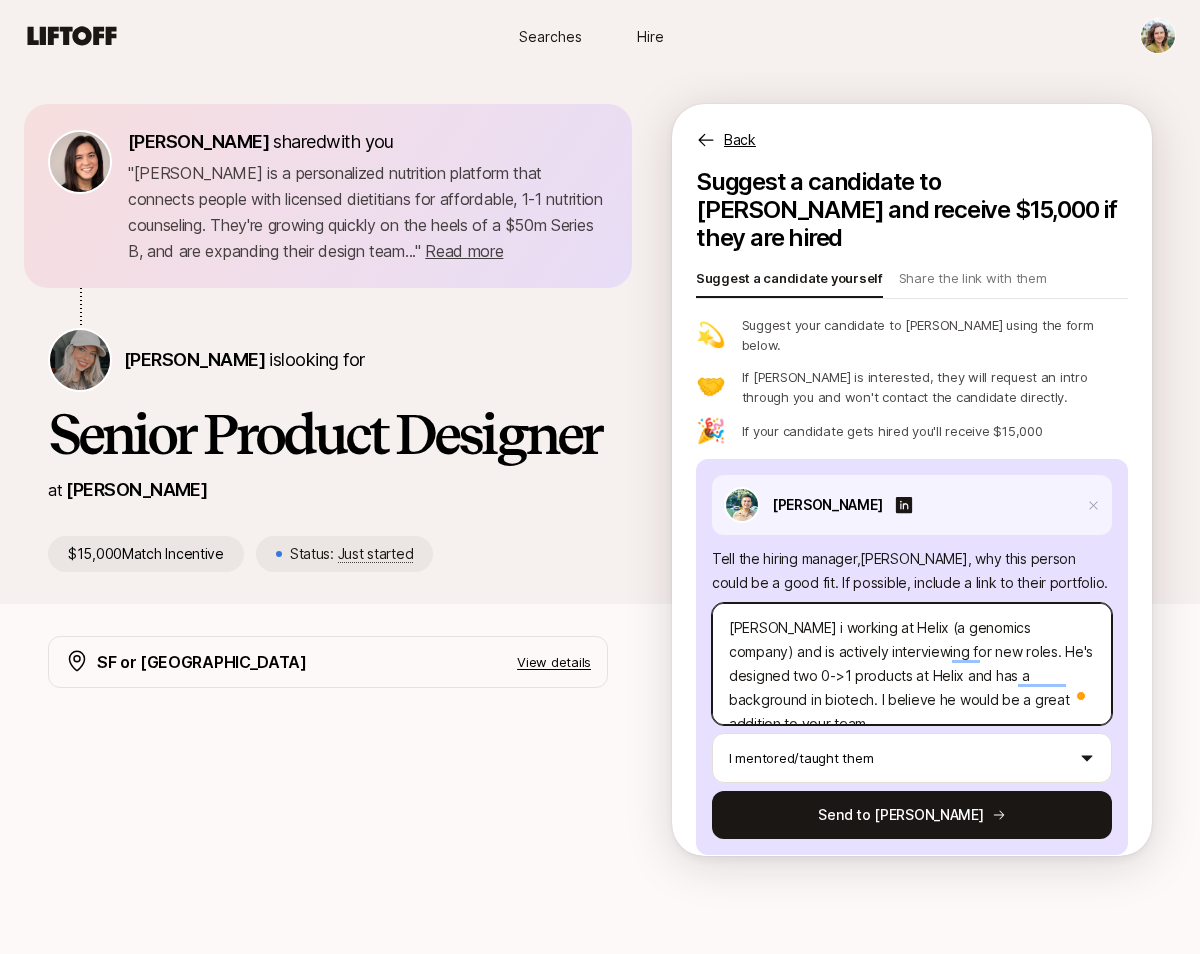 type on "x" 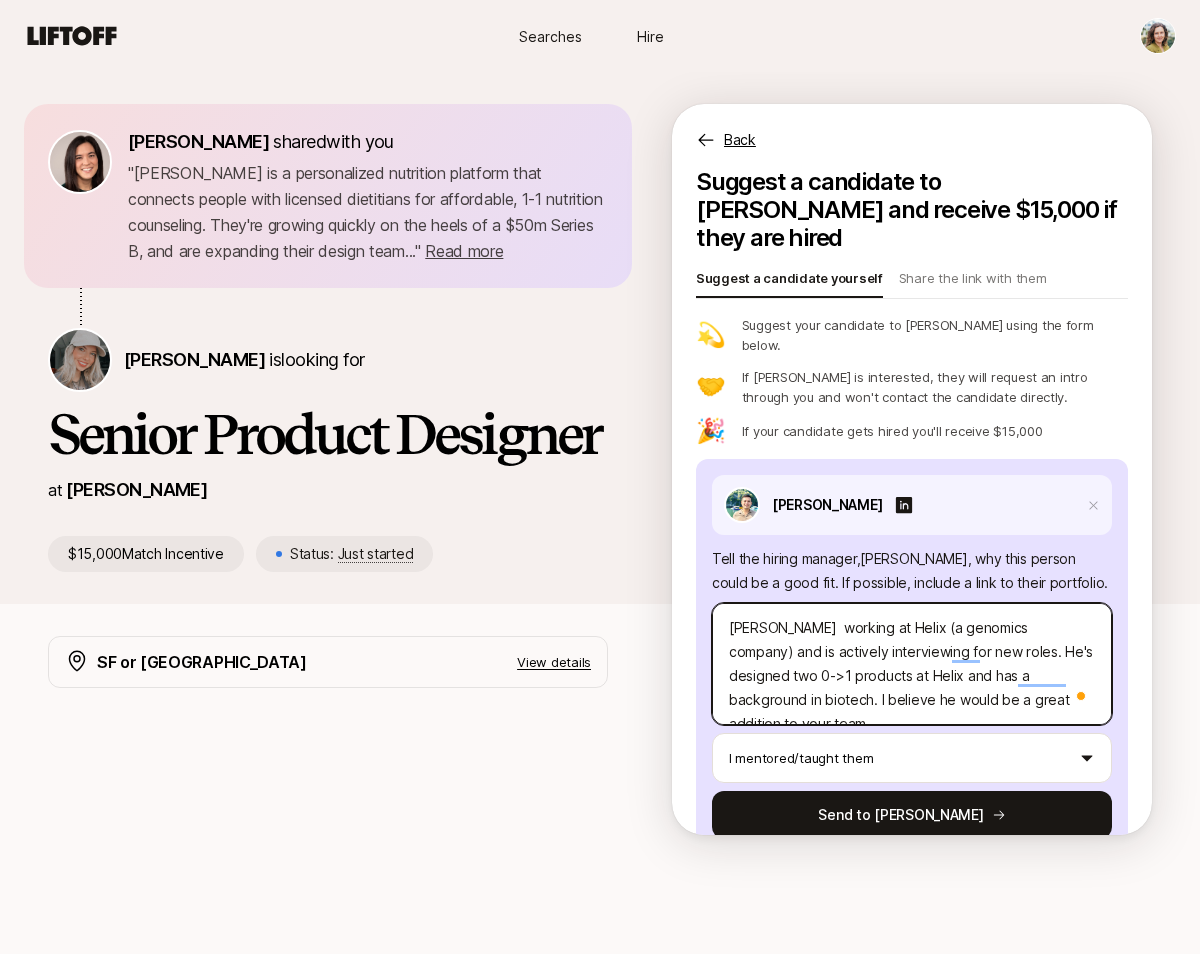 type on "x" 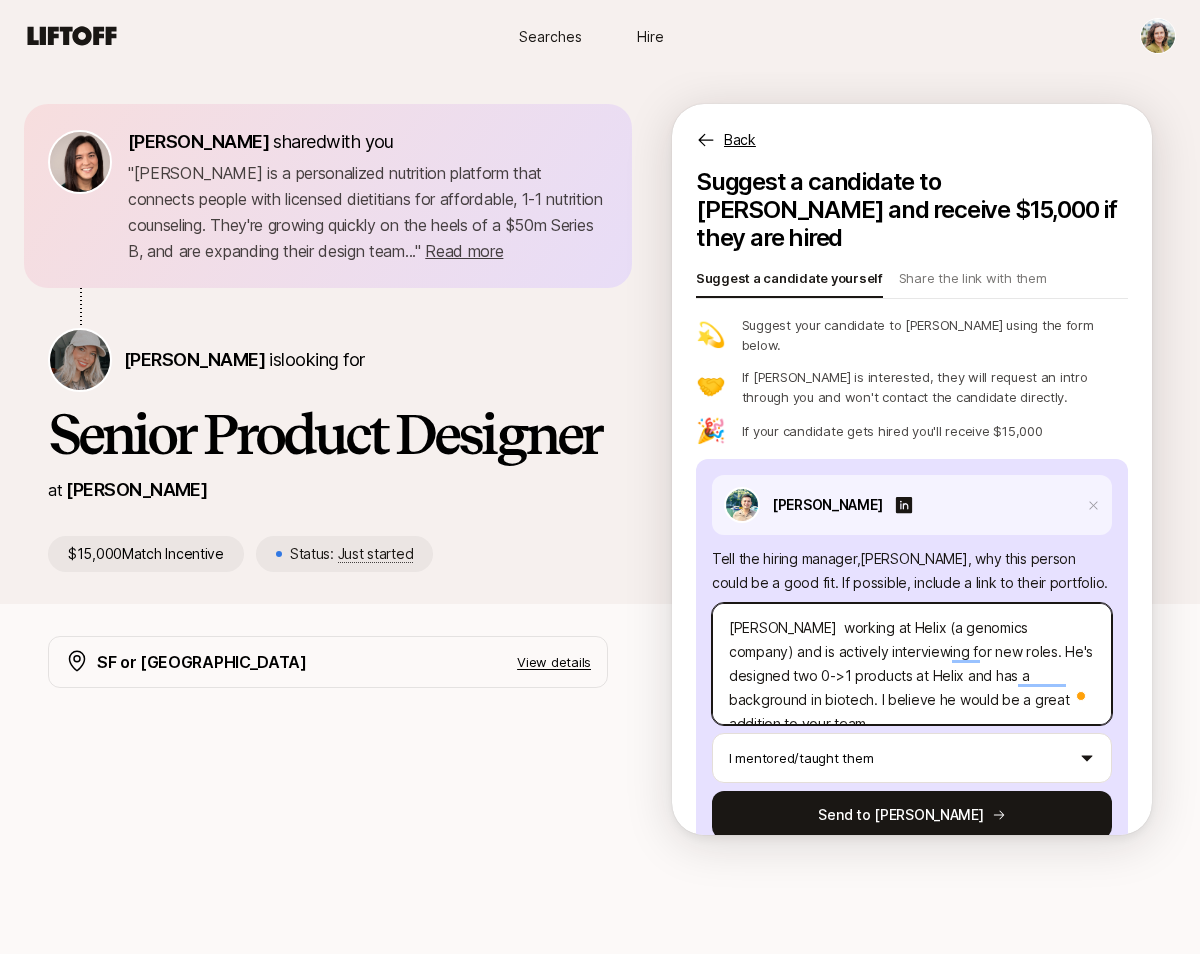 type on "[PERSON_NAME] working at Helix (a genomics company) and is actively interviewing for new roles. He's designed two 0->1 products at Helix and has a background in biotech. I believe he would be a great addition to your team." 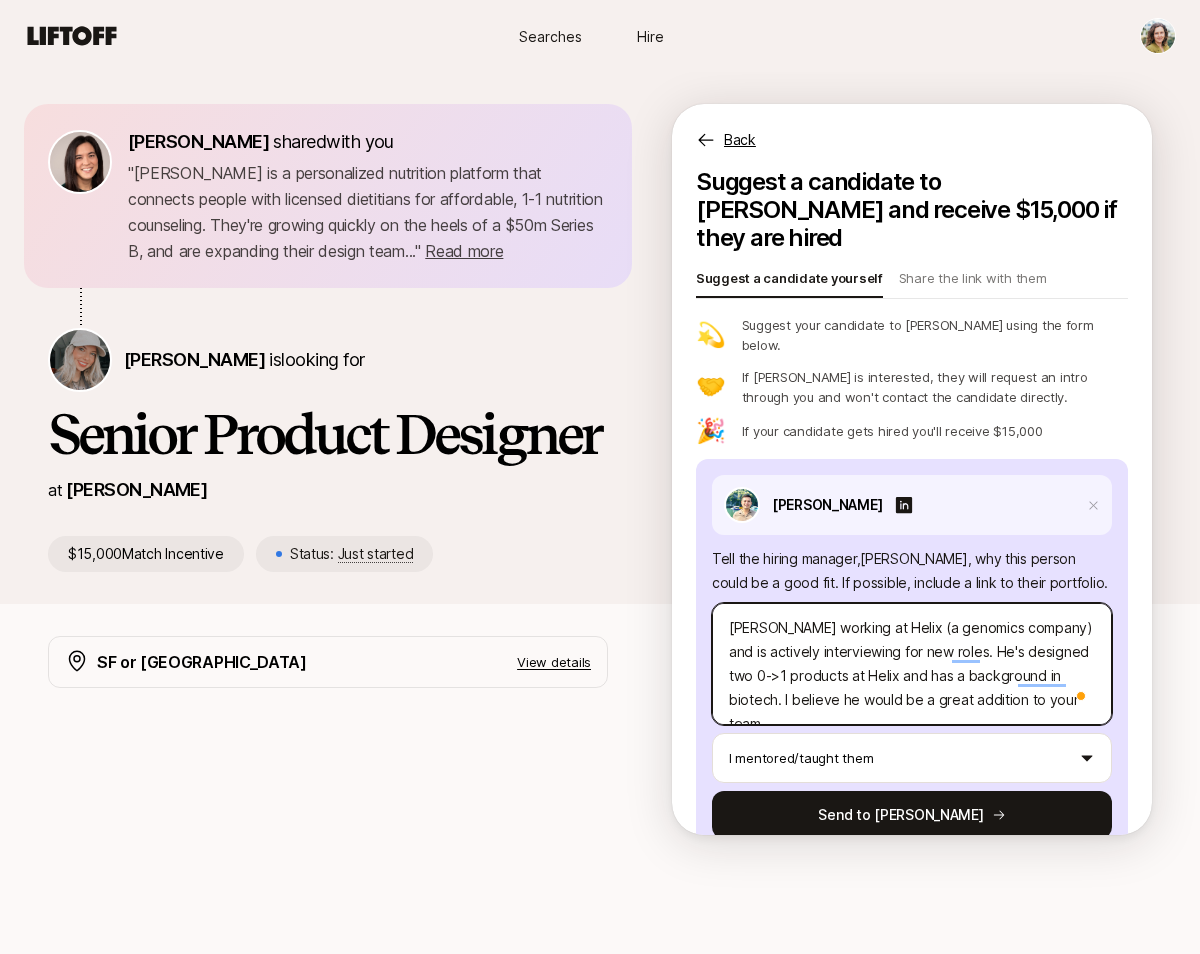 type on "x" 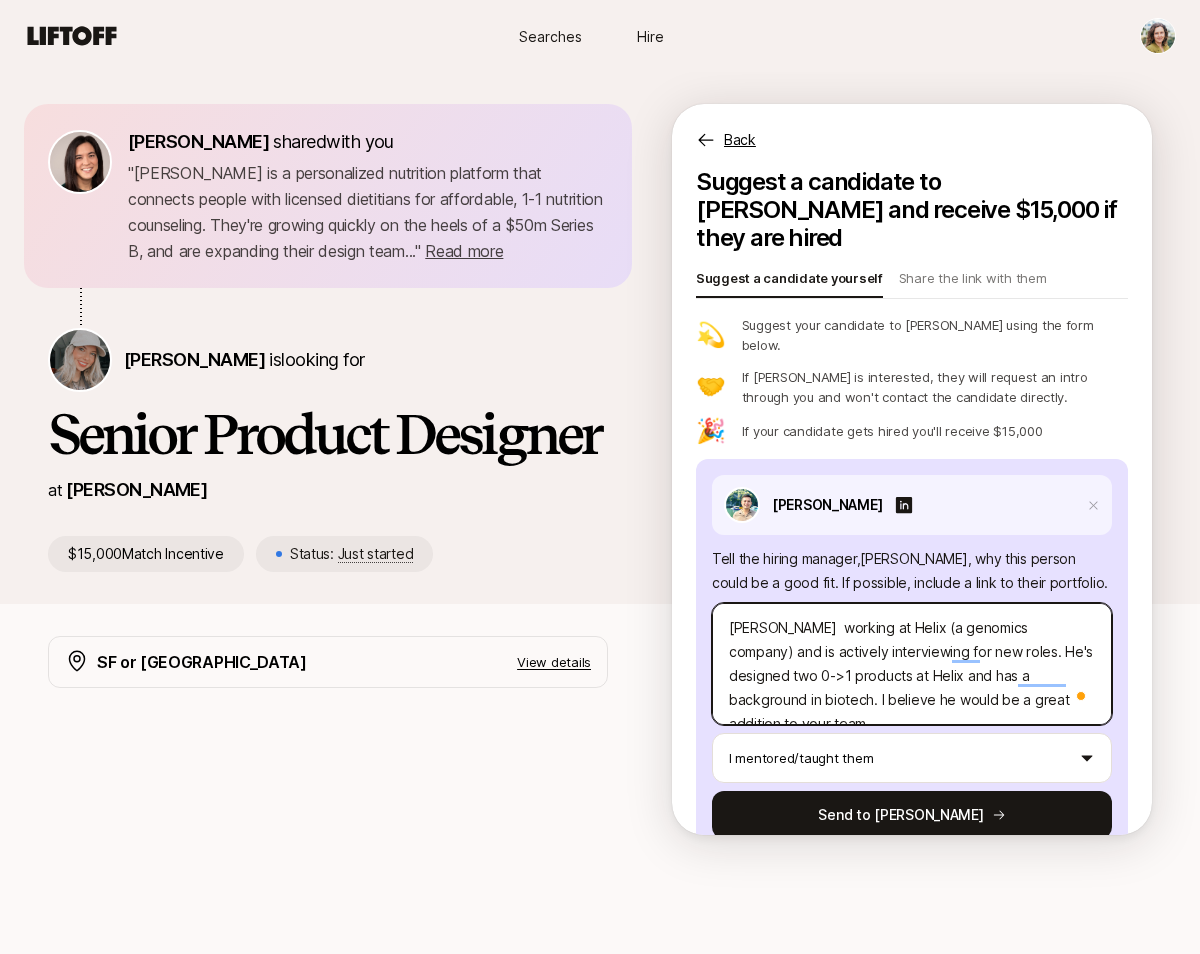 type on "x" 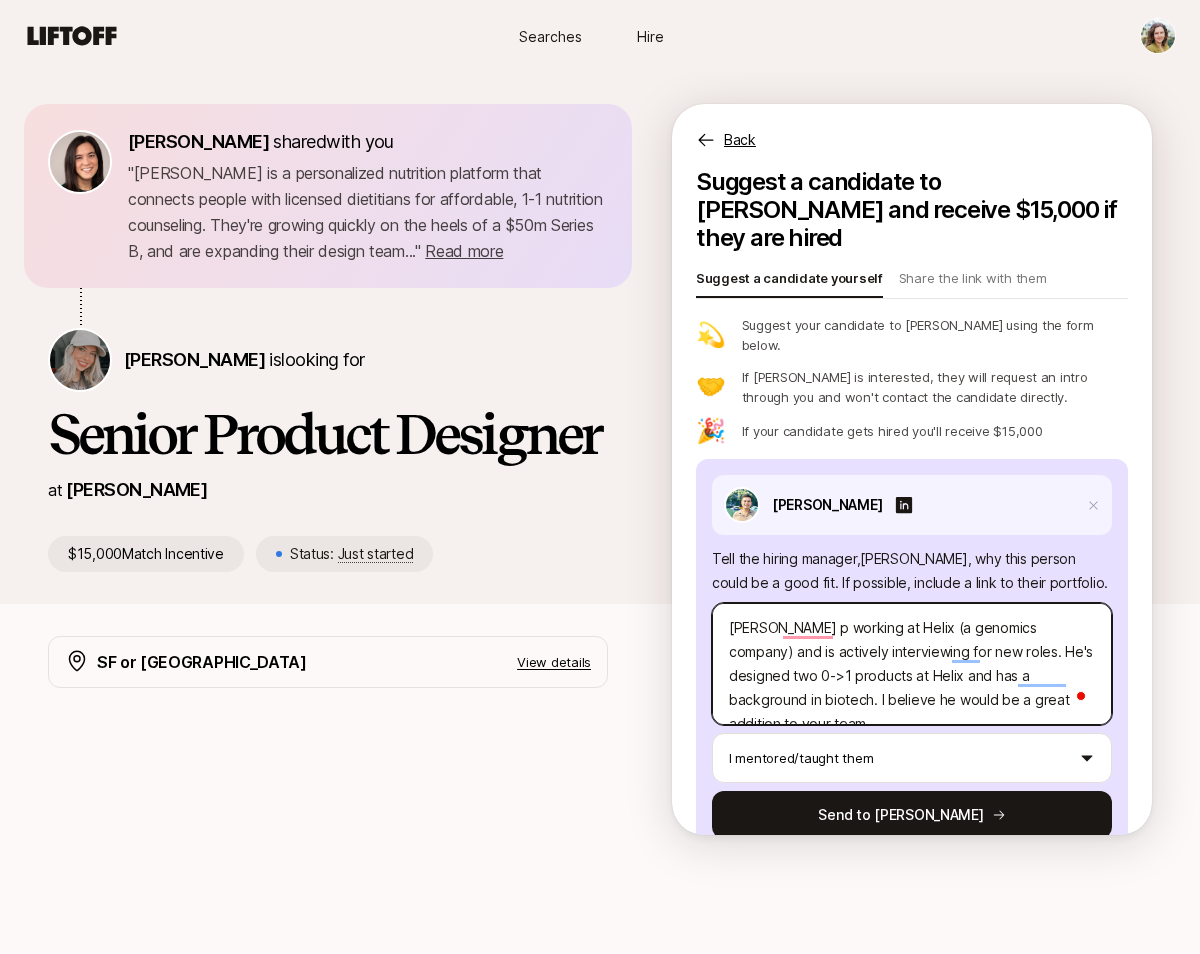 type on "x" 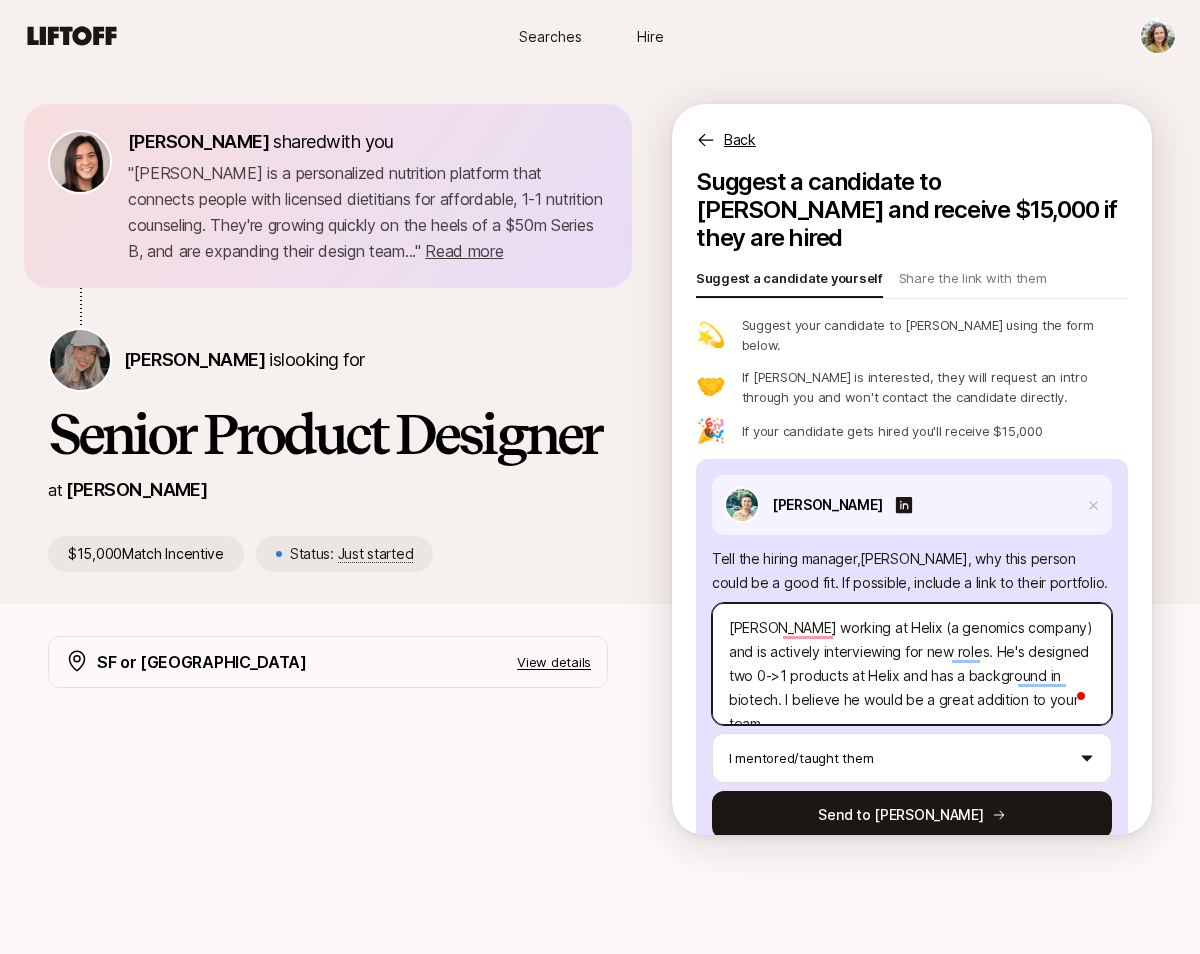 type on "x" 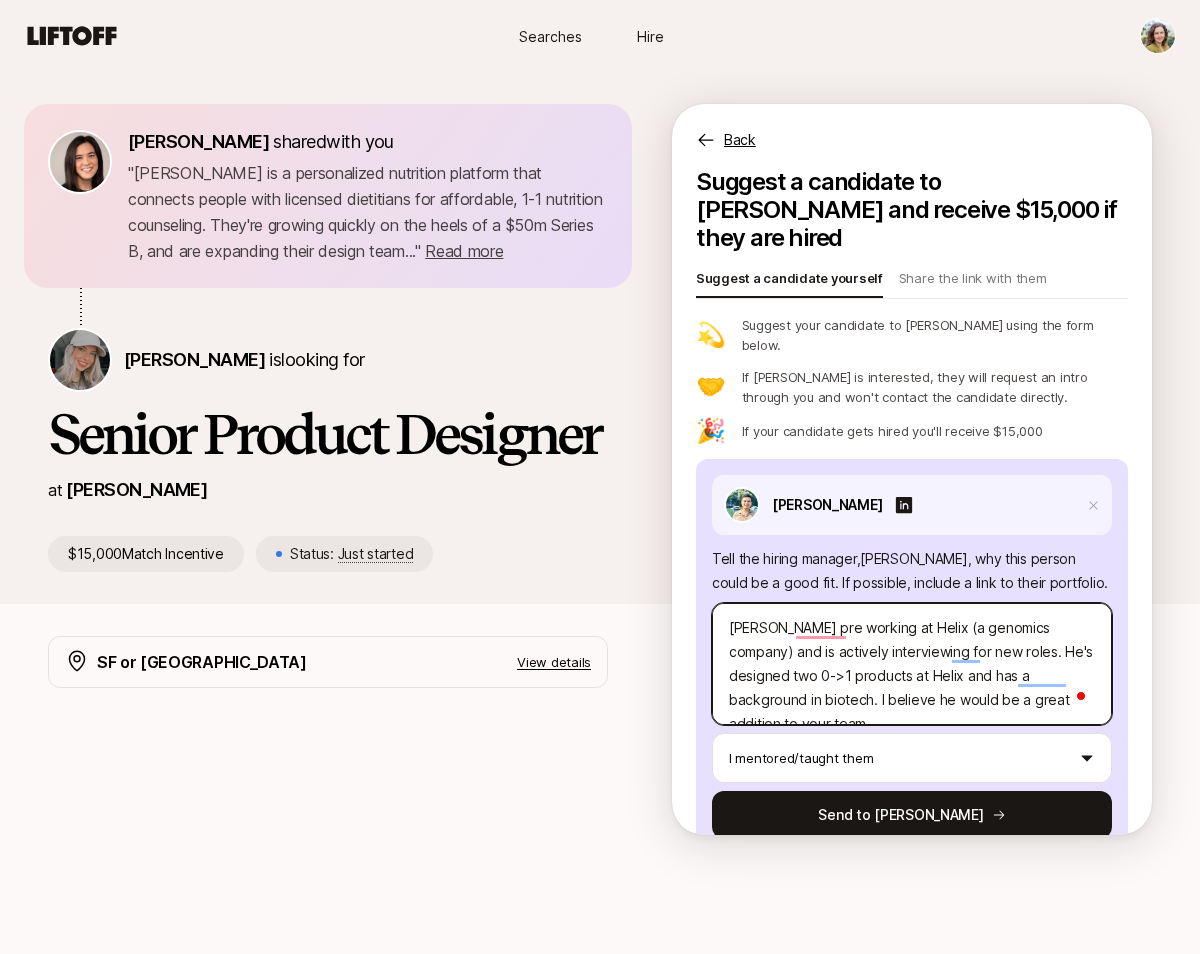 type on "x" 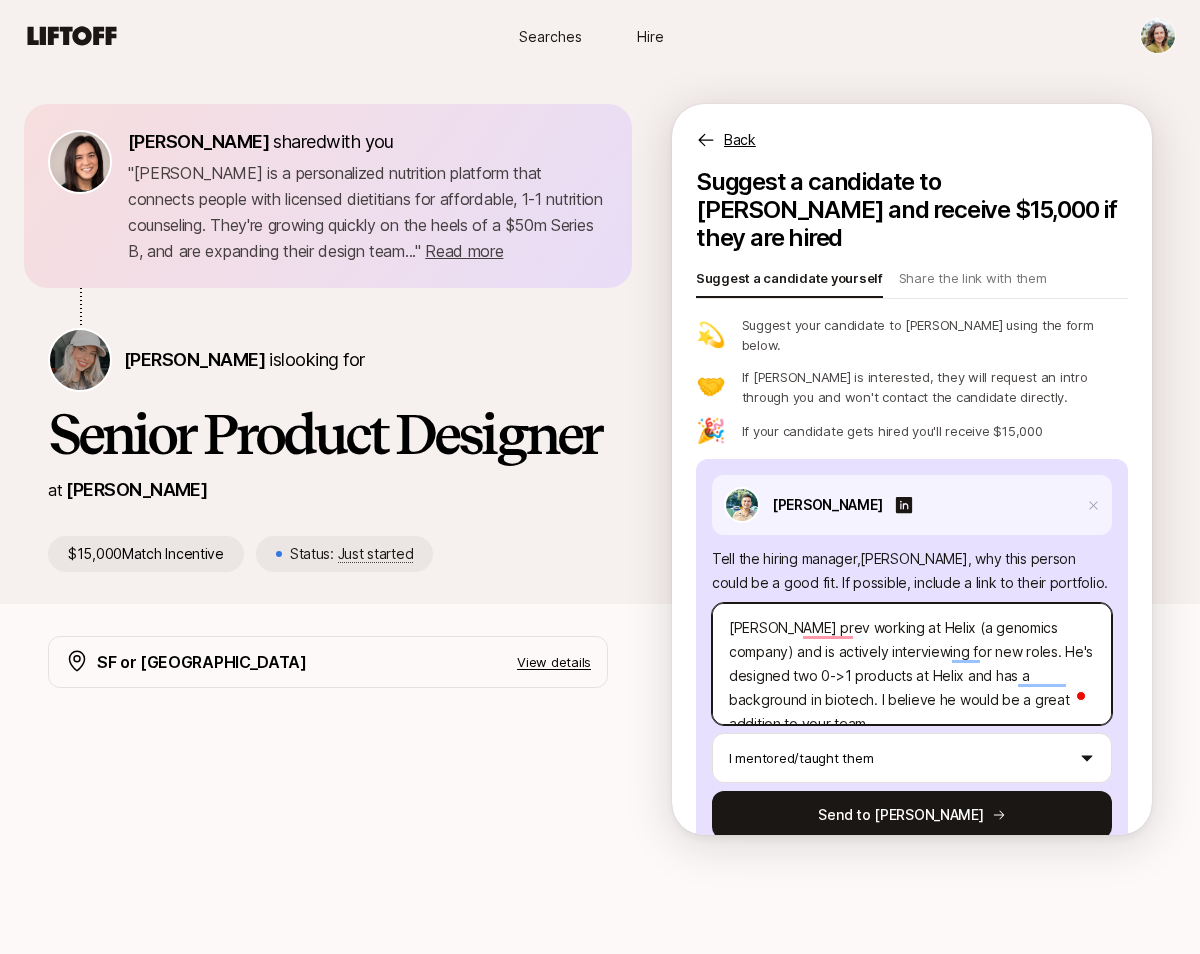type on "x" 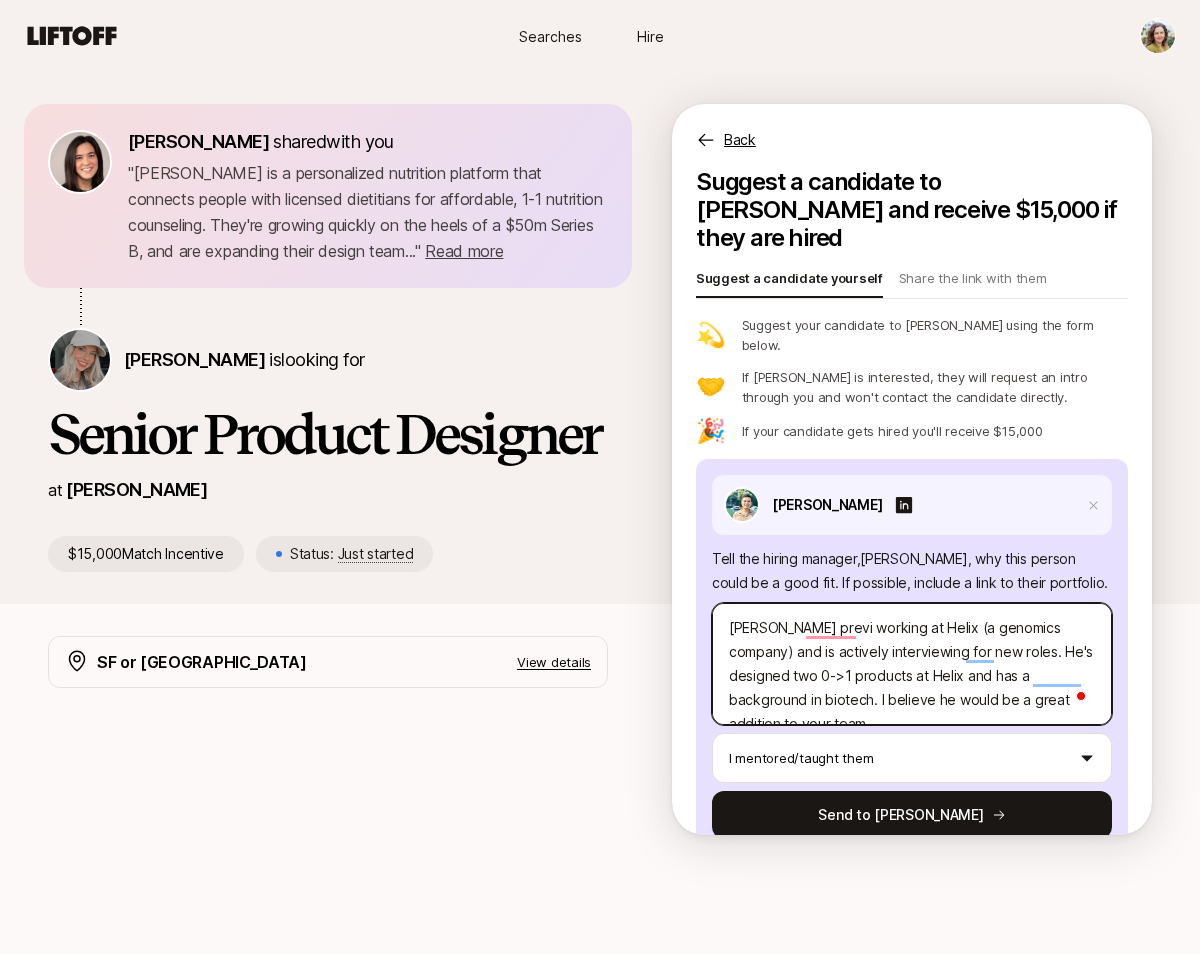type on "x" 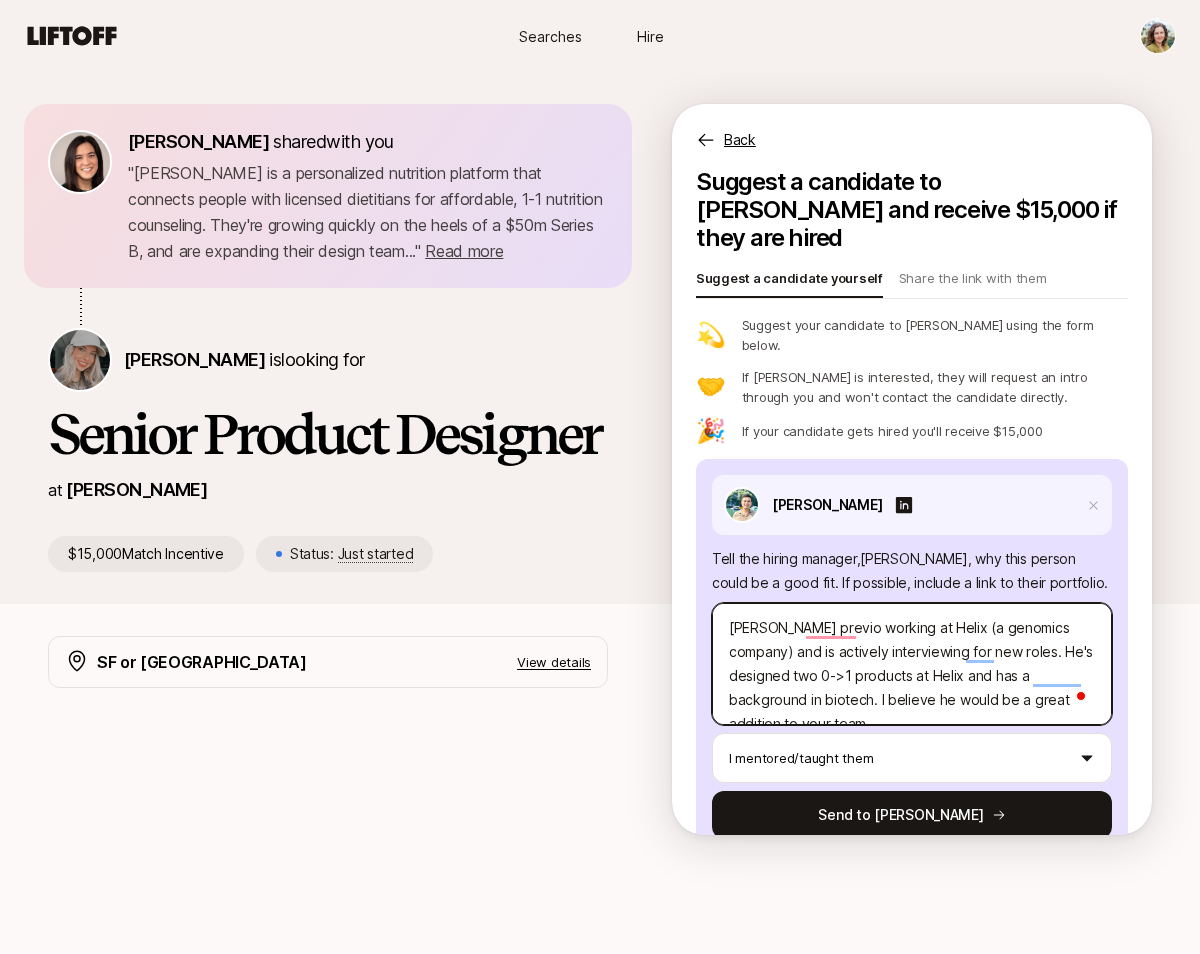 type on "x" 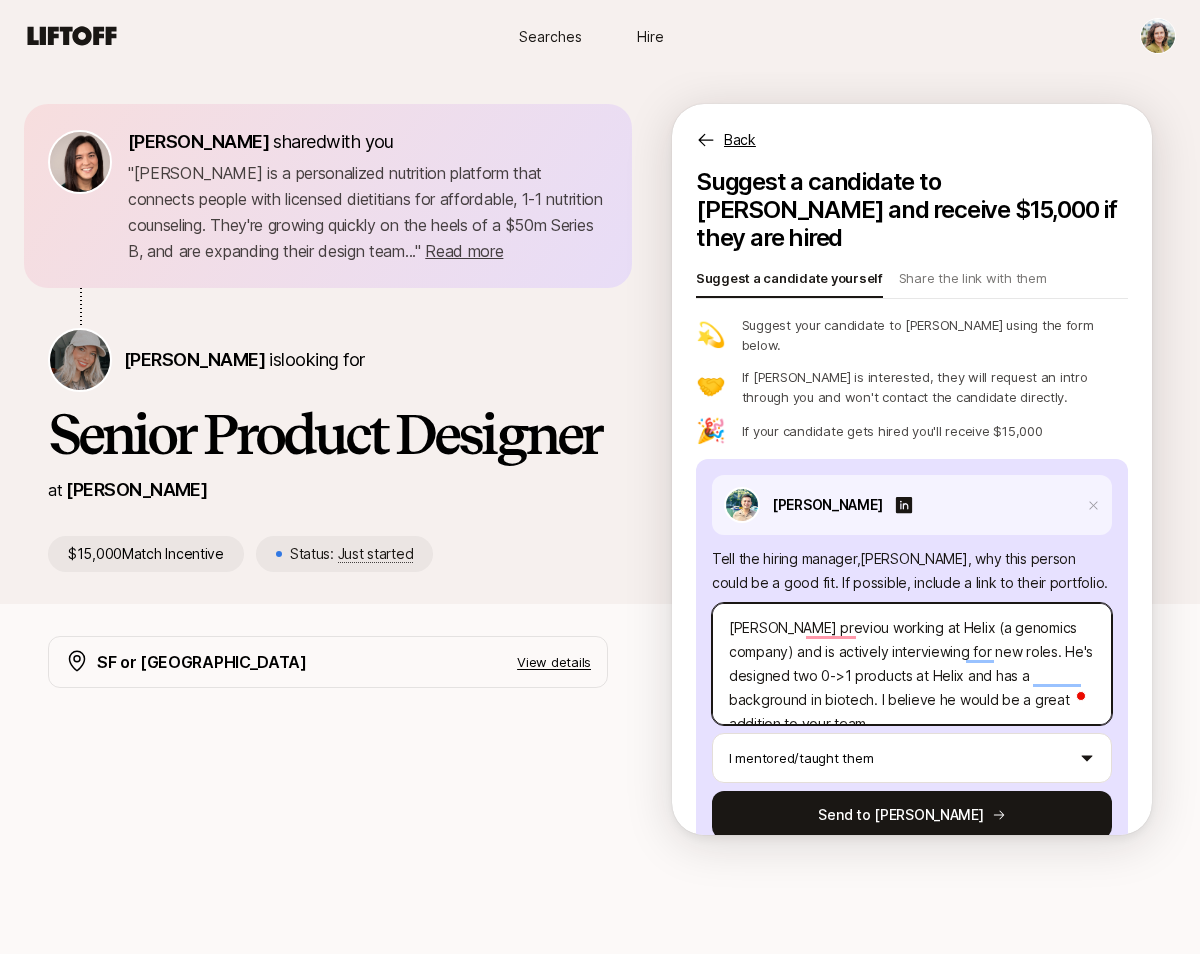 type on "x" 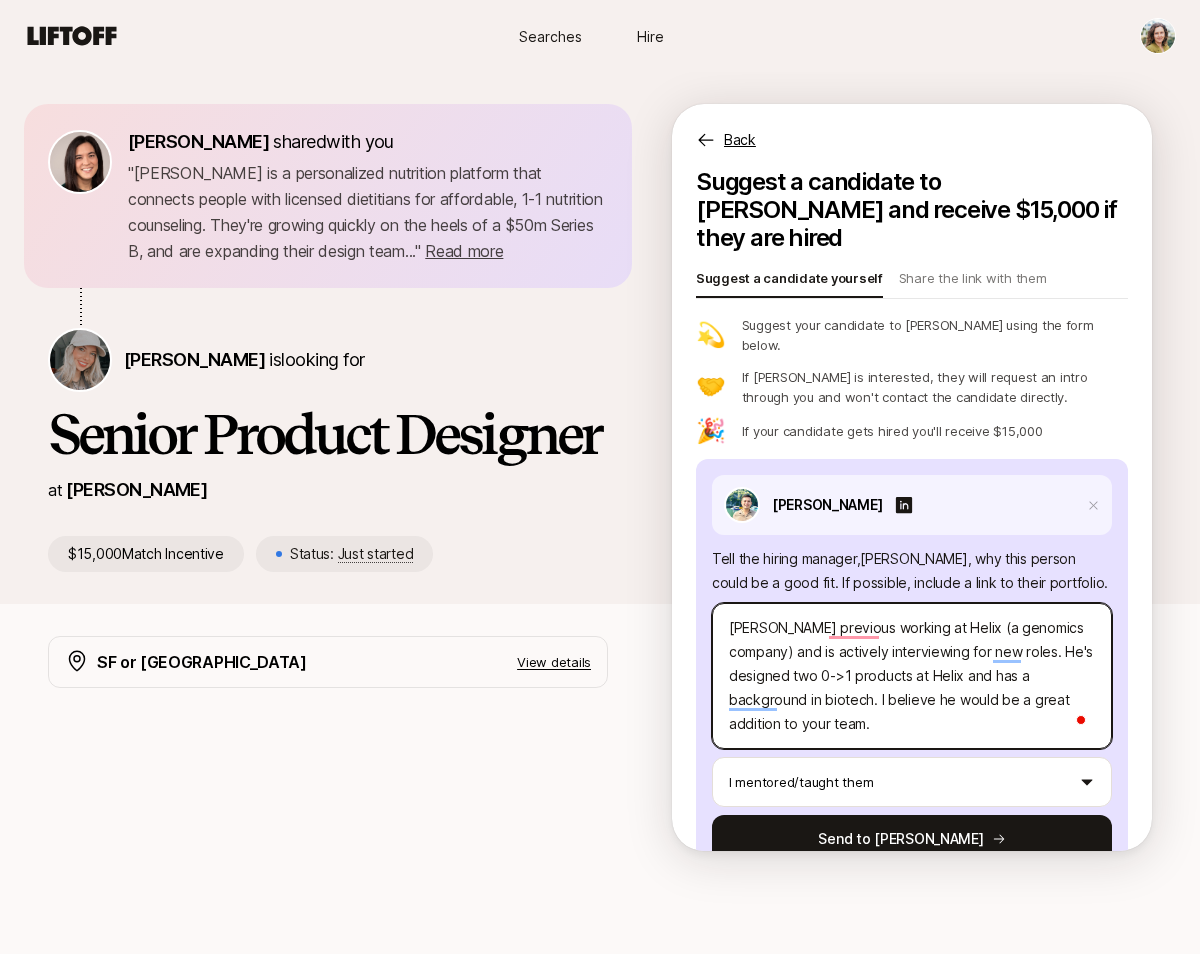 type on "x" 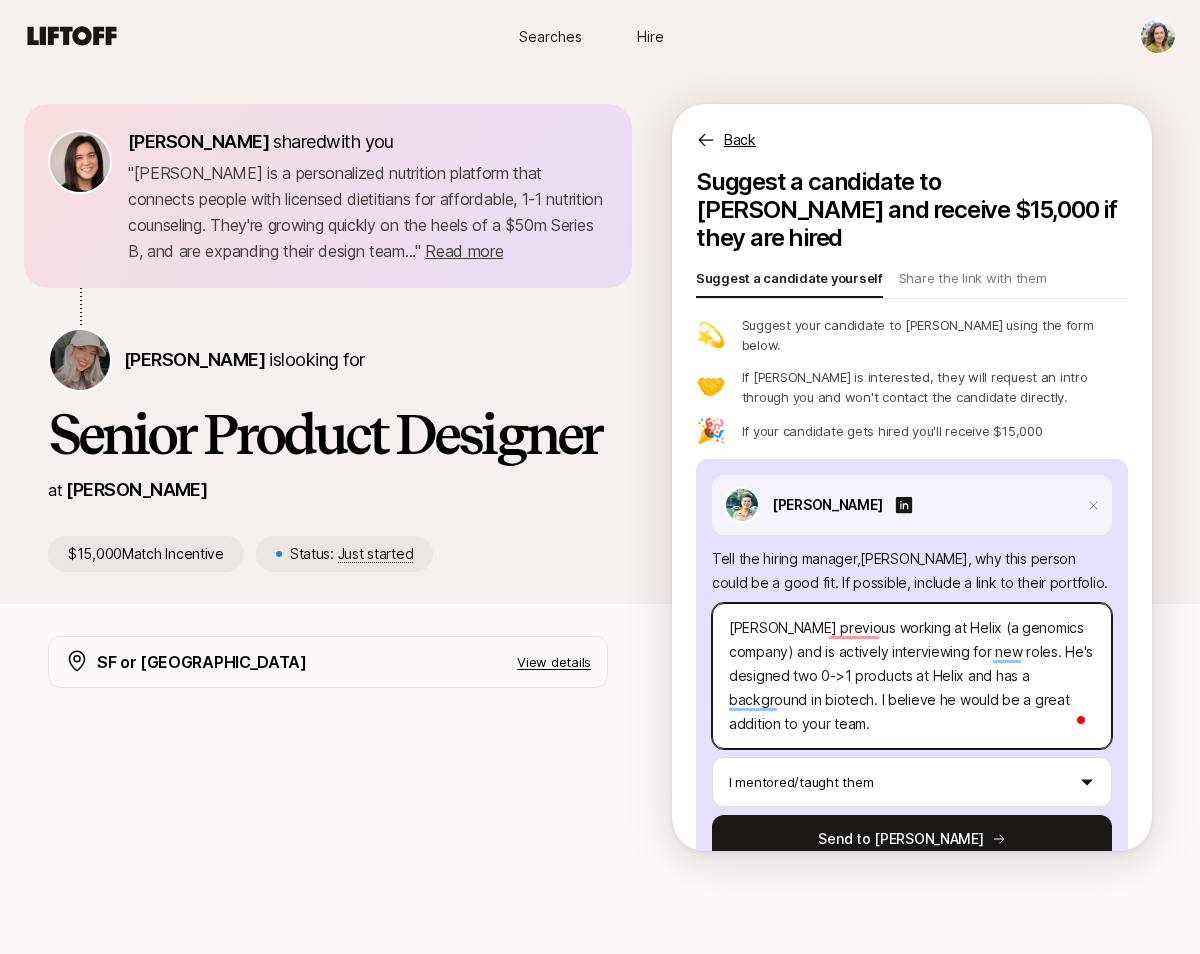 type on "[PERSON_NAME] previousl working at Helix (a genomics company) and is actively interviewing for new roles. He's designed two 0->1 products at Helix and has a background in biotech. I believe he would be a great addition to your team." 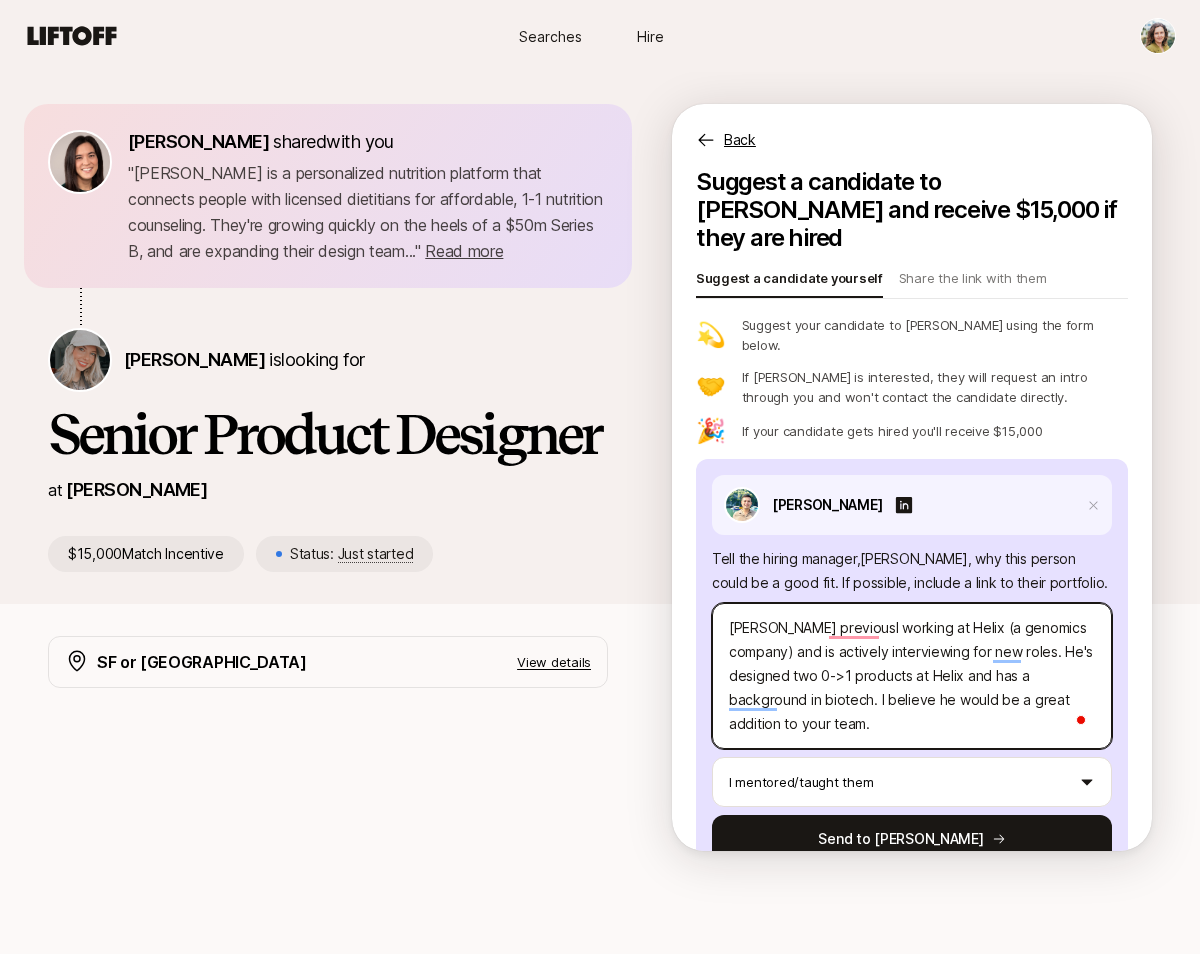 type on "x" 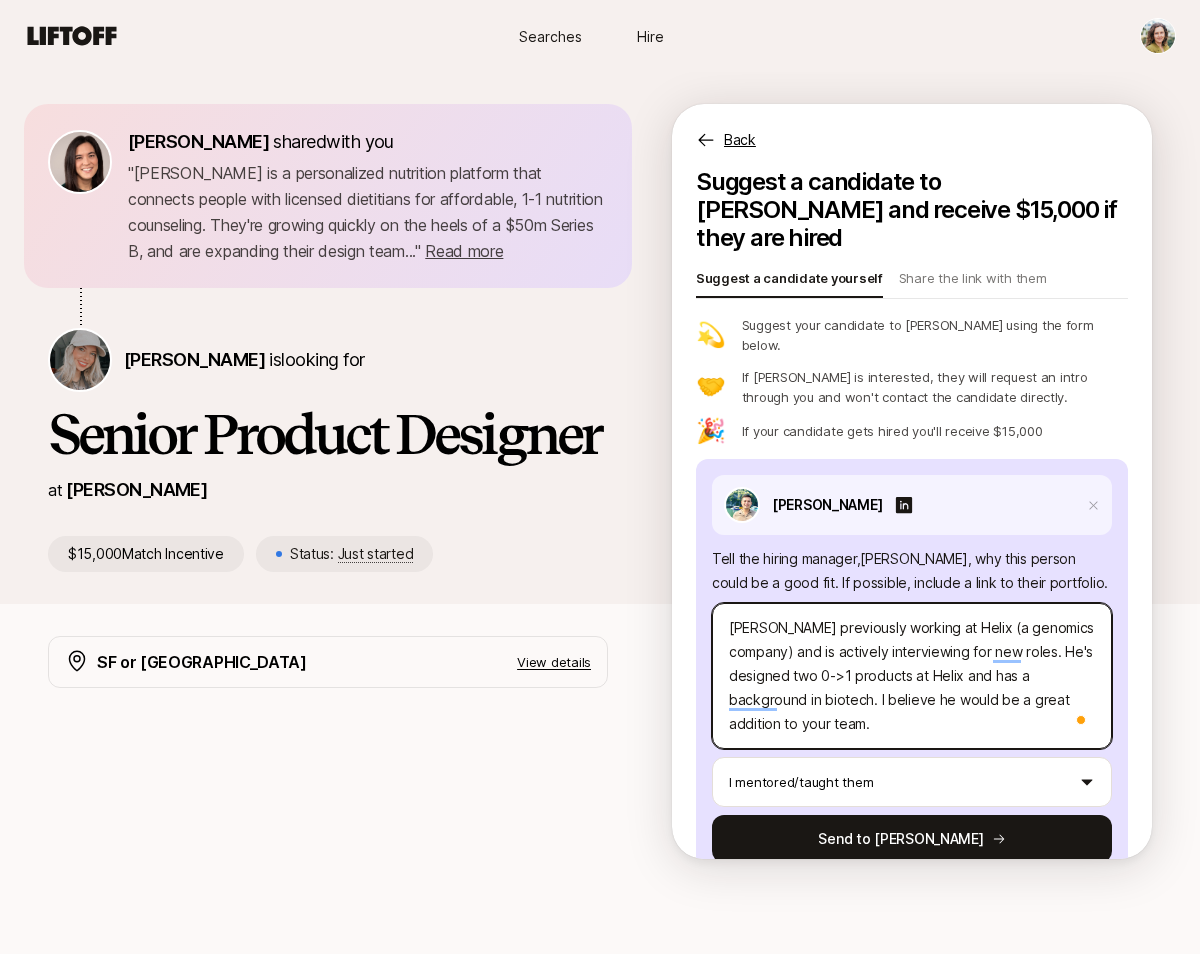 click on "[PERSON_NAME] previously working at Helix (a genomics company) and is actively interviewing for new roles. He's designed two 0->1 products at Helix and has a background in biotech. I believe he would be a great addition to your team." at bounding box center [912, 676] 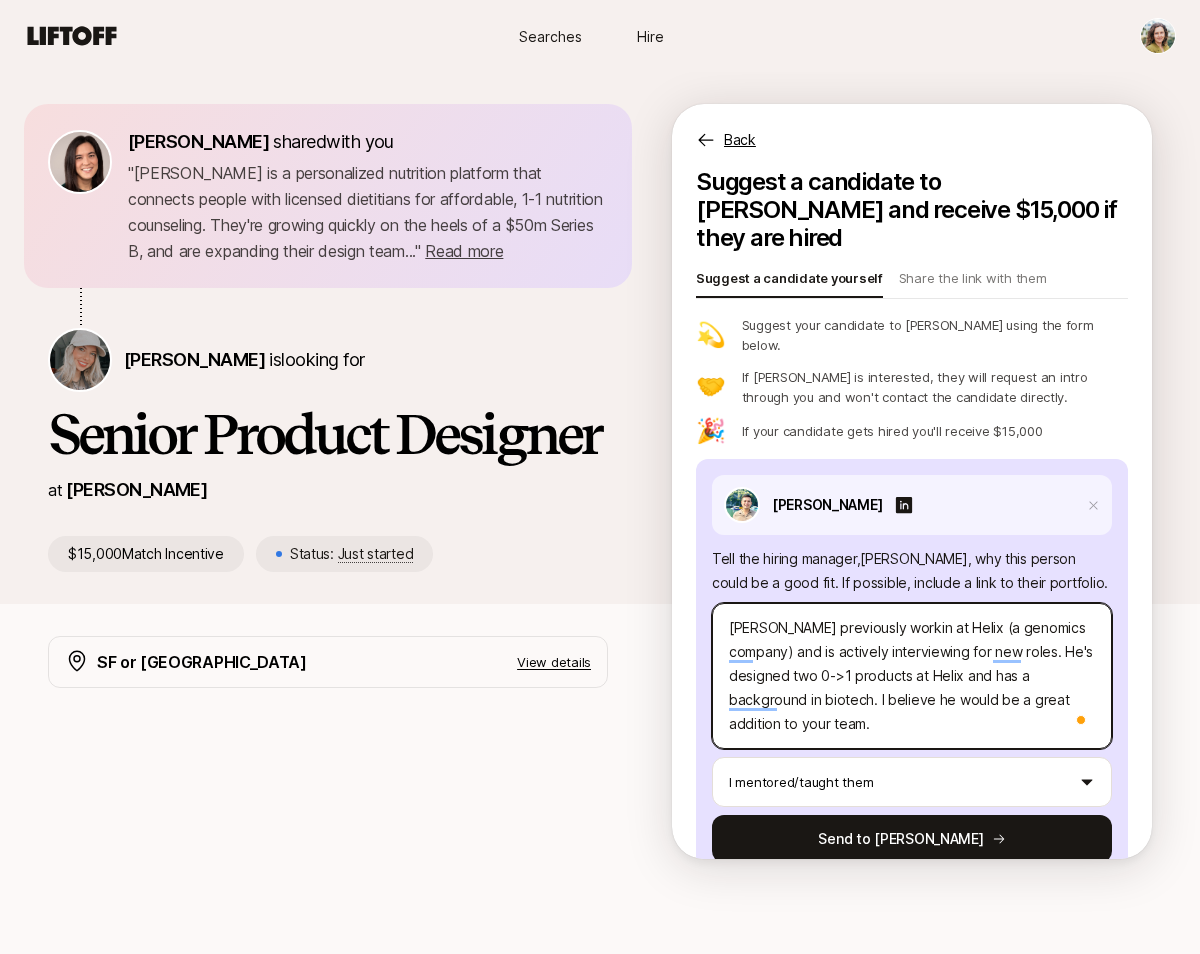 type on "x" 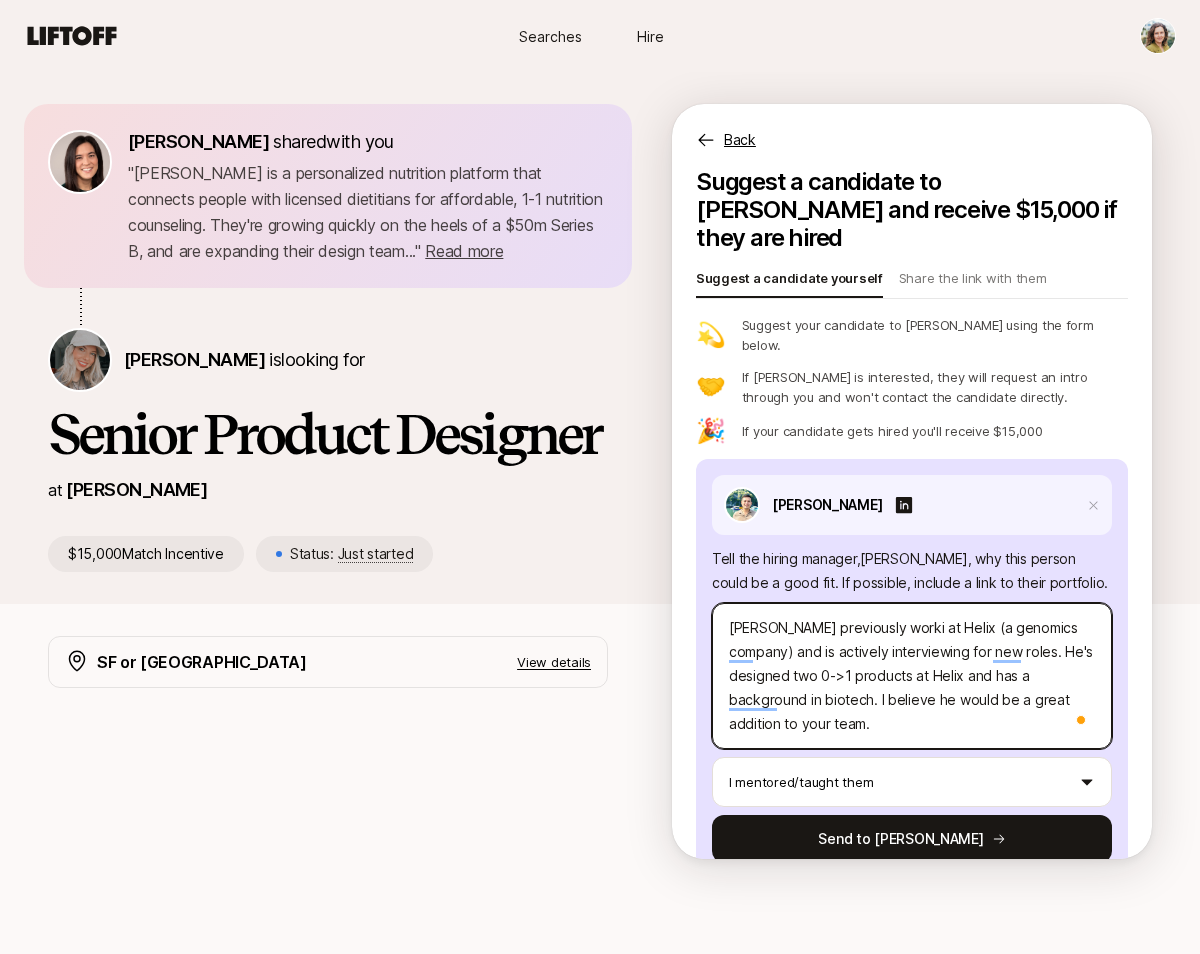 type on "x" 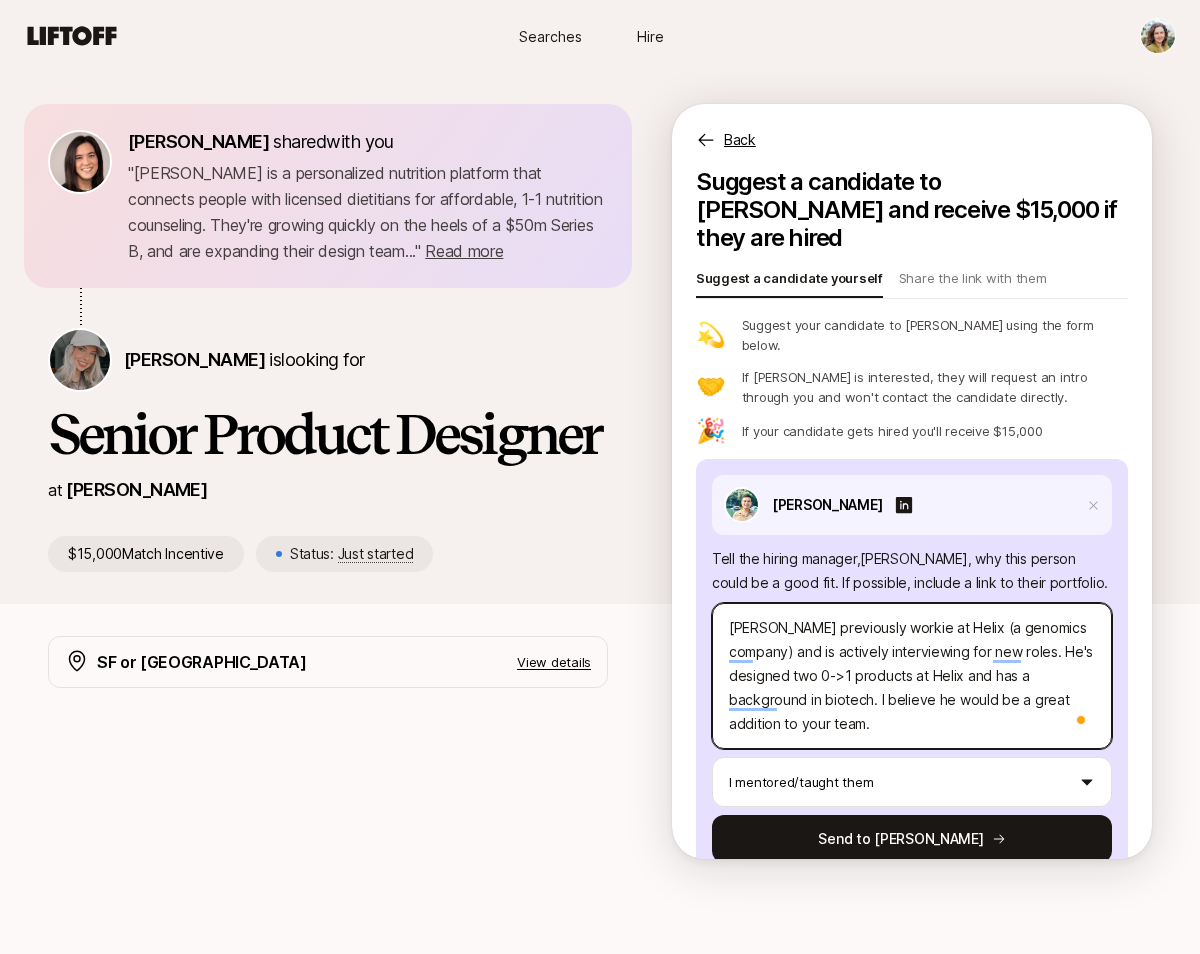 type on "x" 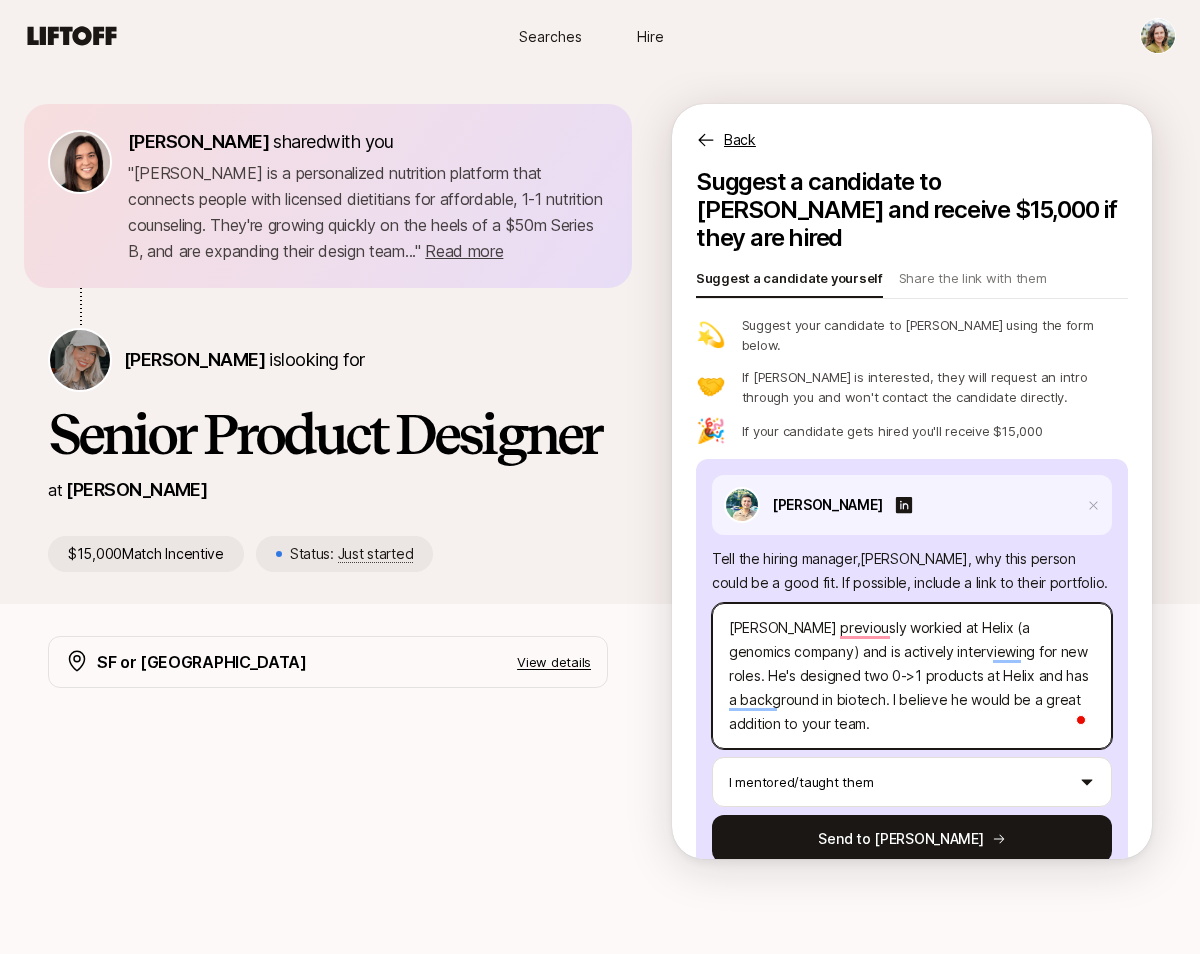 type on "x" 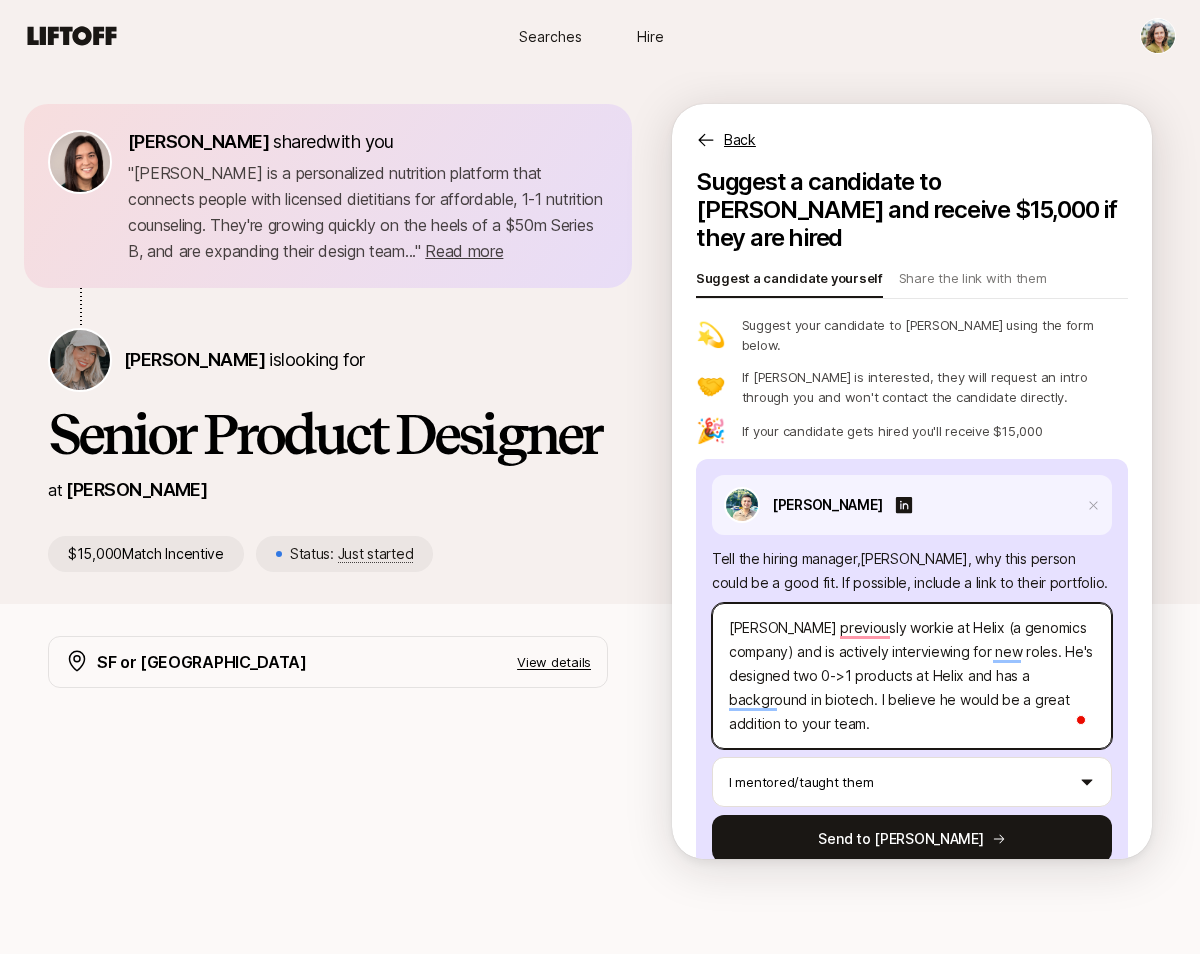 type on "x" 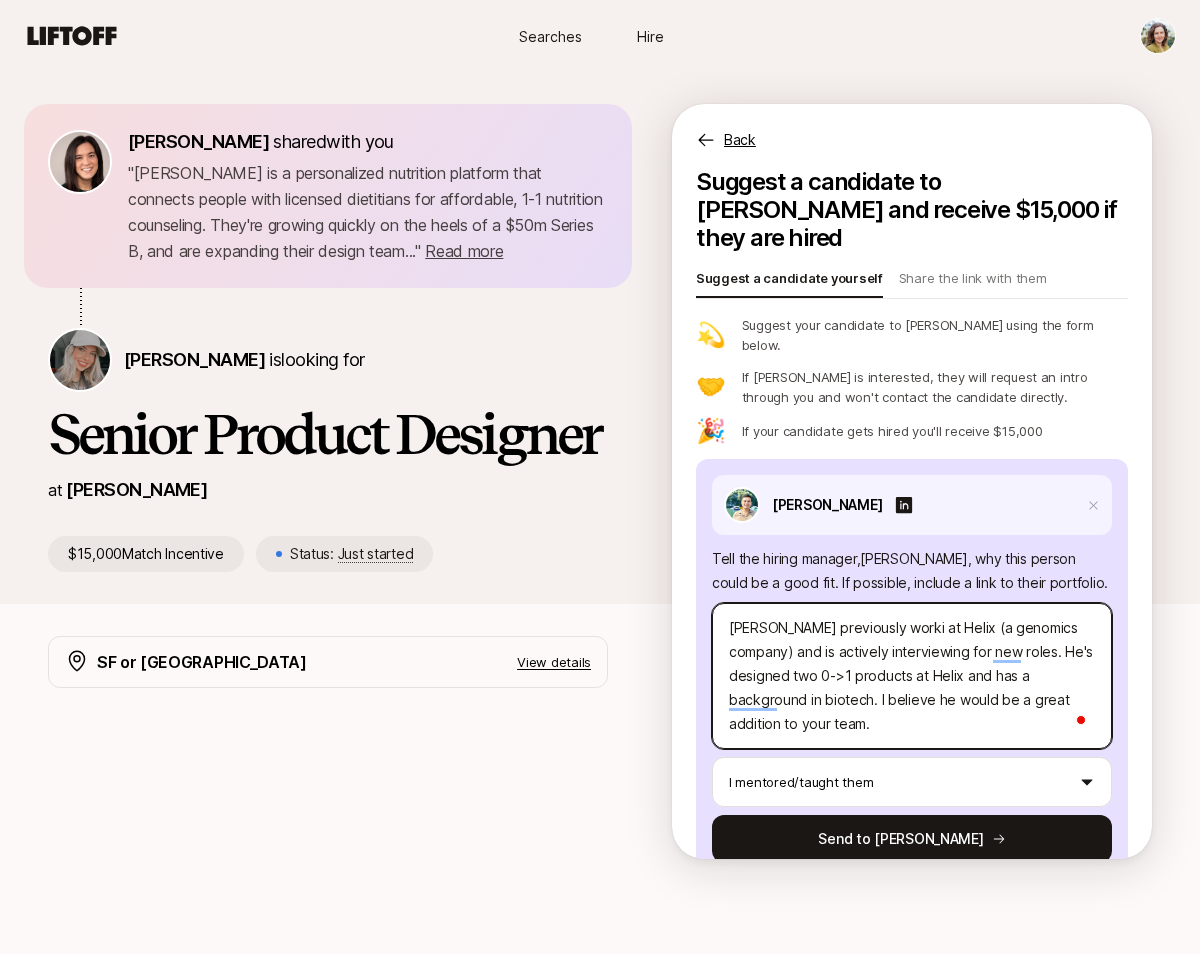 type on "x" 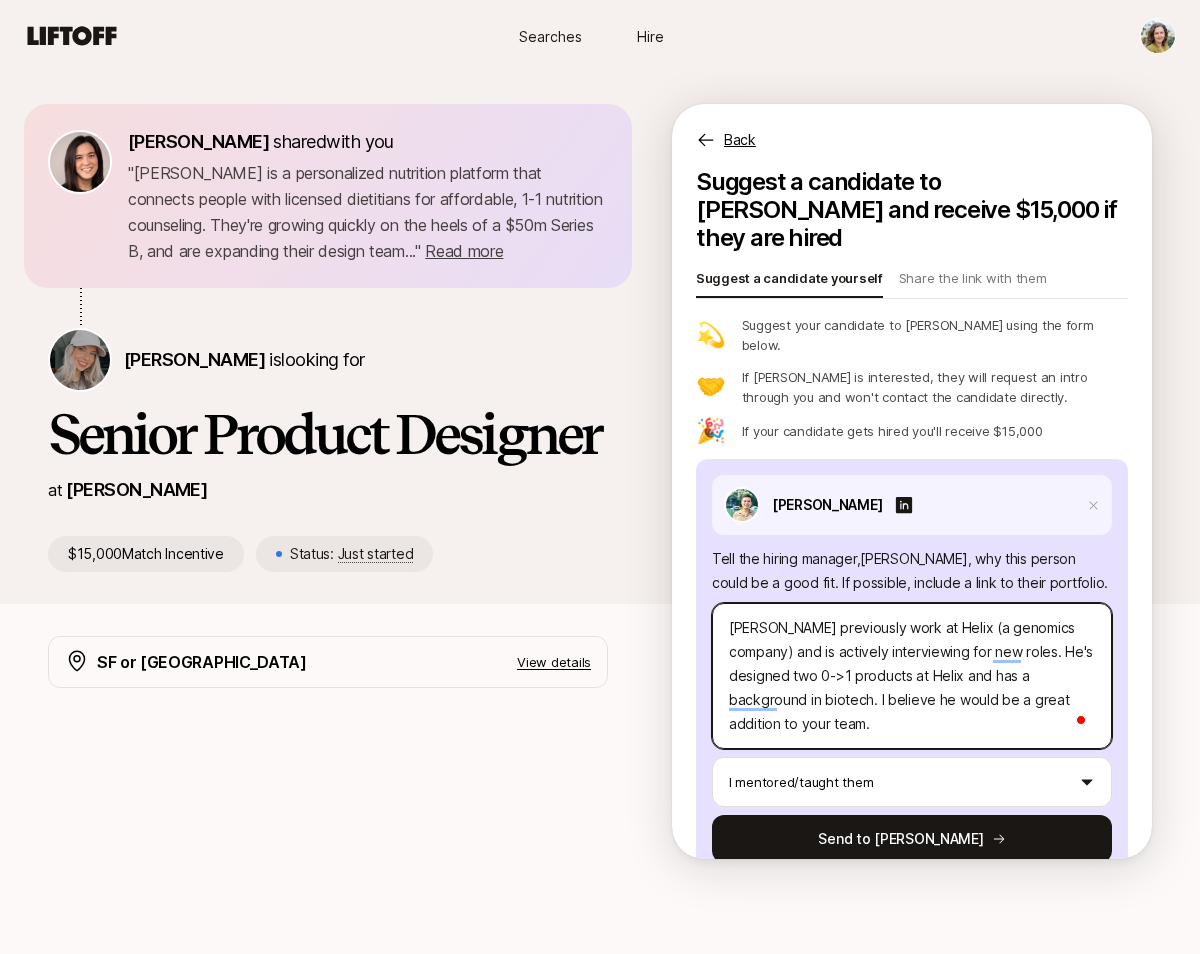 type on "x" 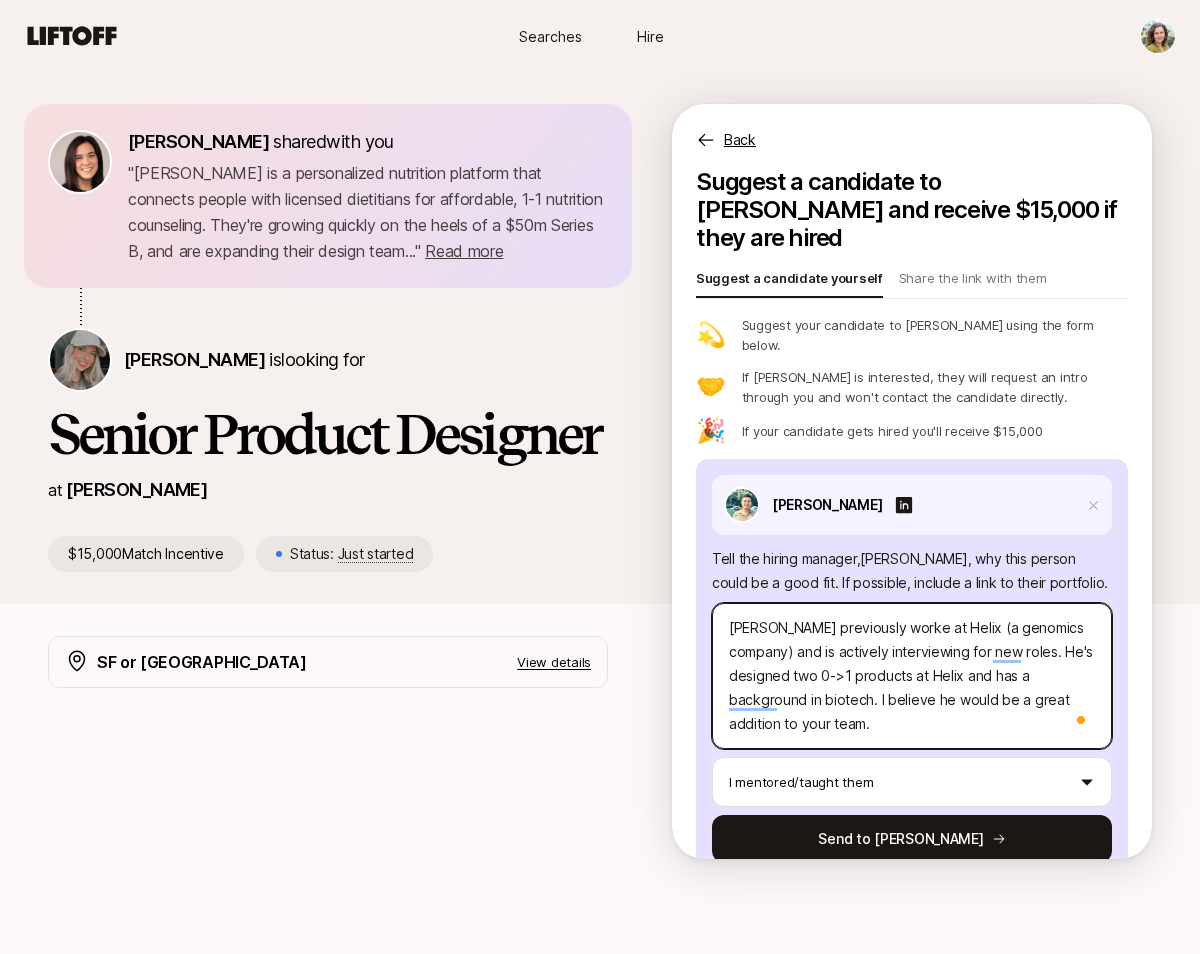 type on "x" 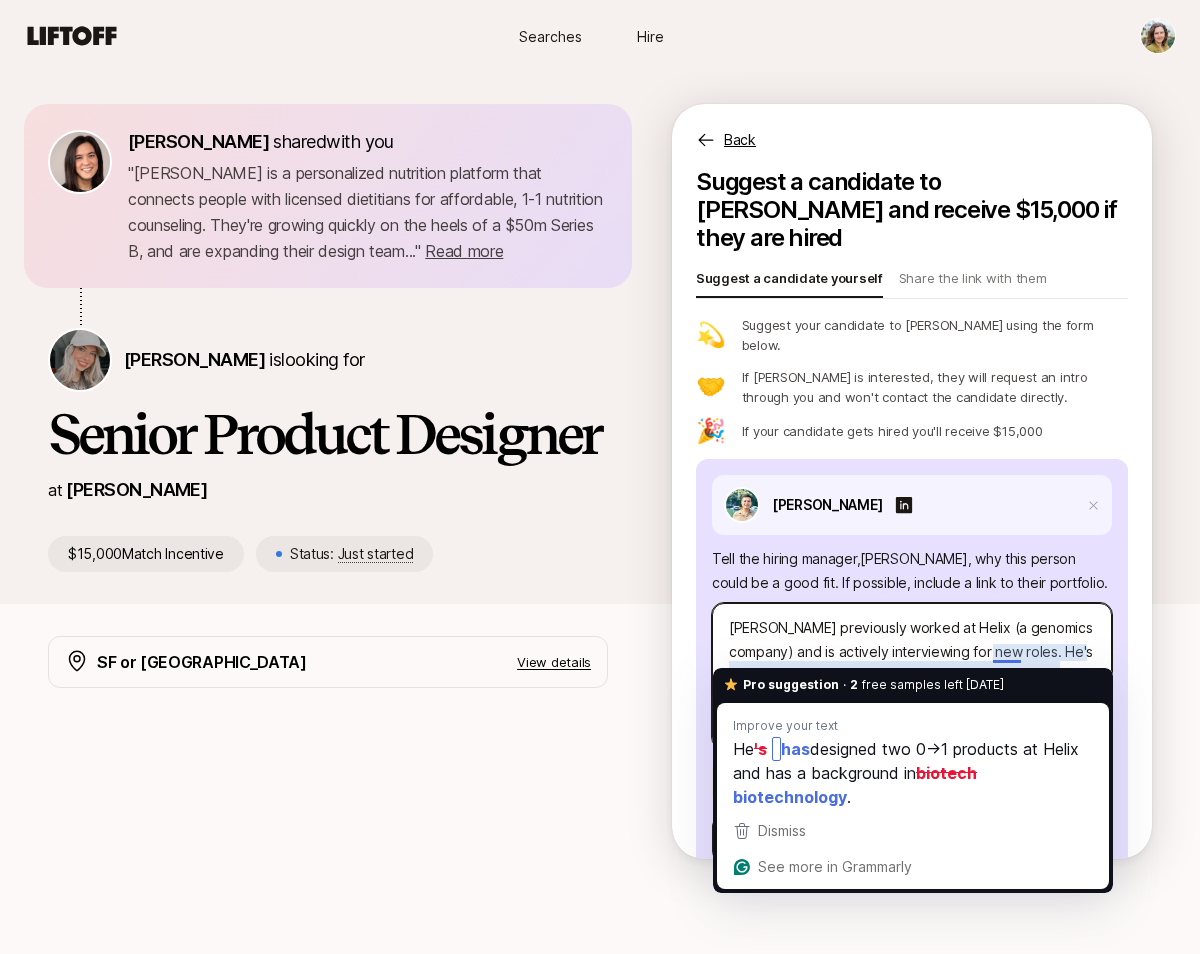 click on "[PERSON_NAME] previously worked at Helix (a genomics company) and is actively interviewing for new roles. He's designed two 0->1 products at Helix and has a background in biotech. I believe he would be a great addition to your team." at bounding box center [912, 676] 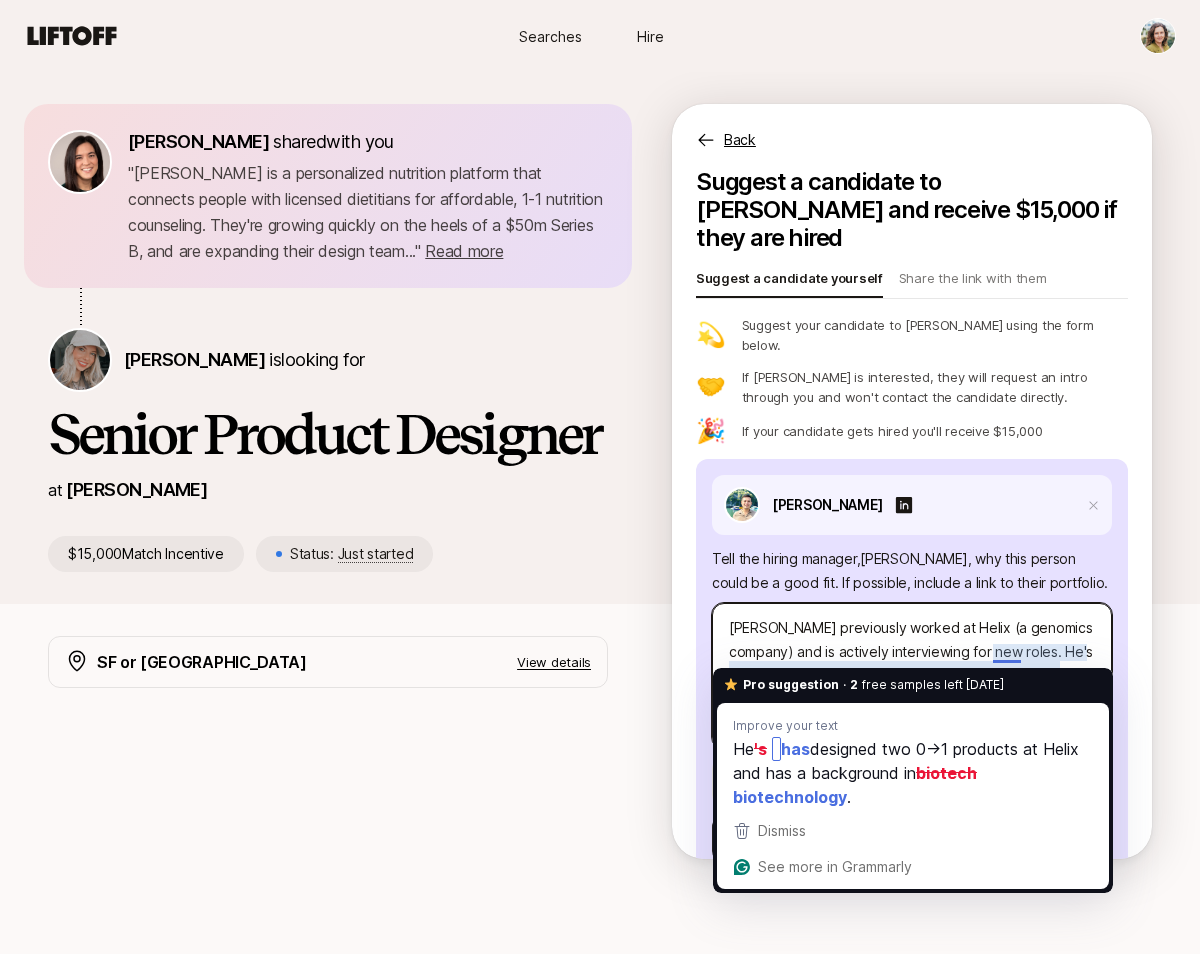 type on "x" 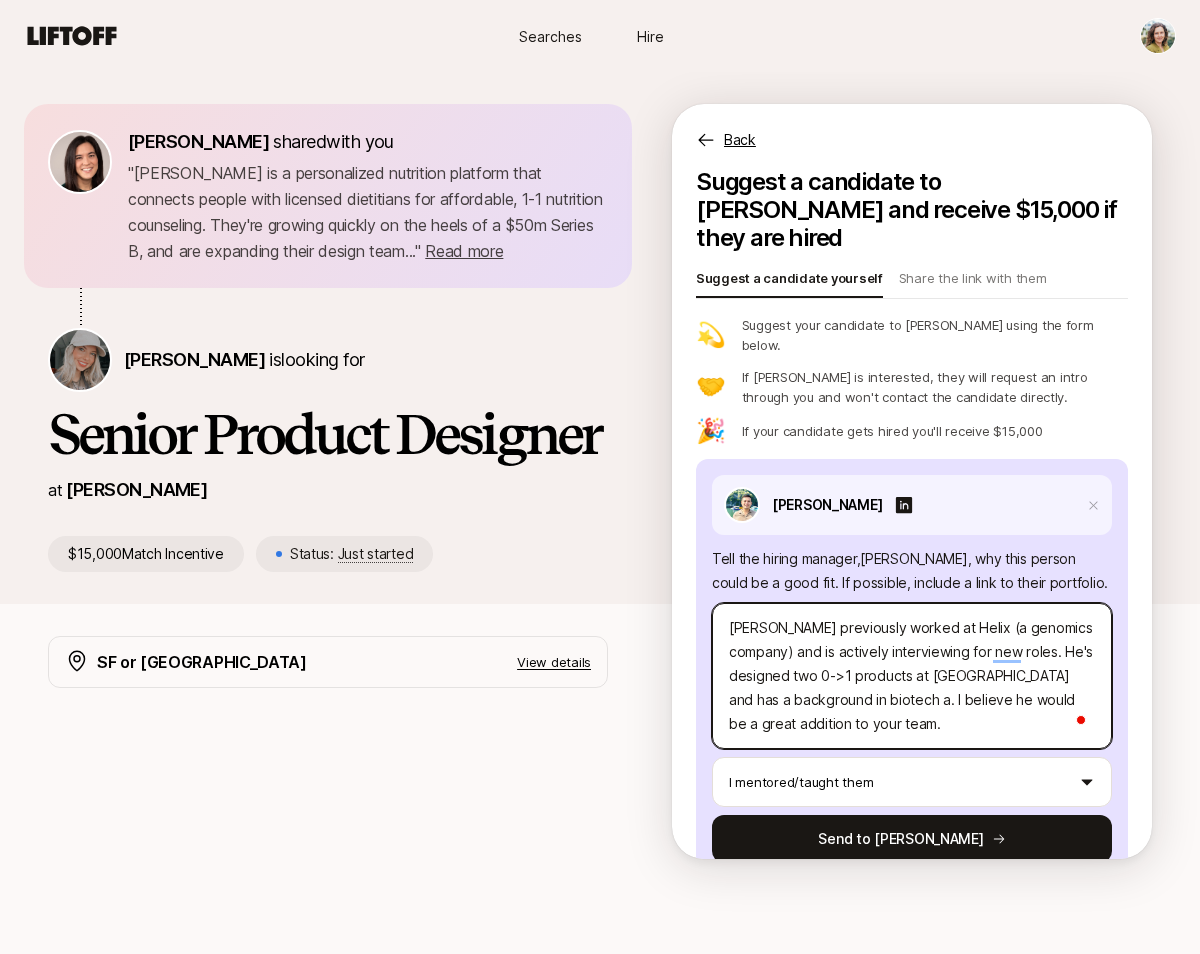 type on "x" 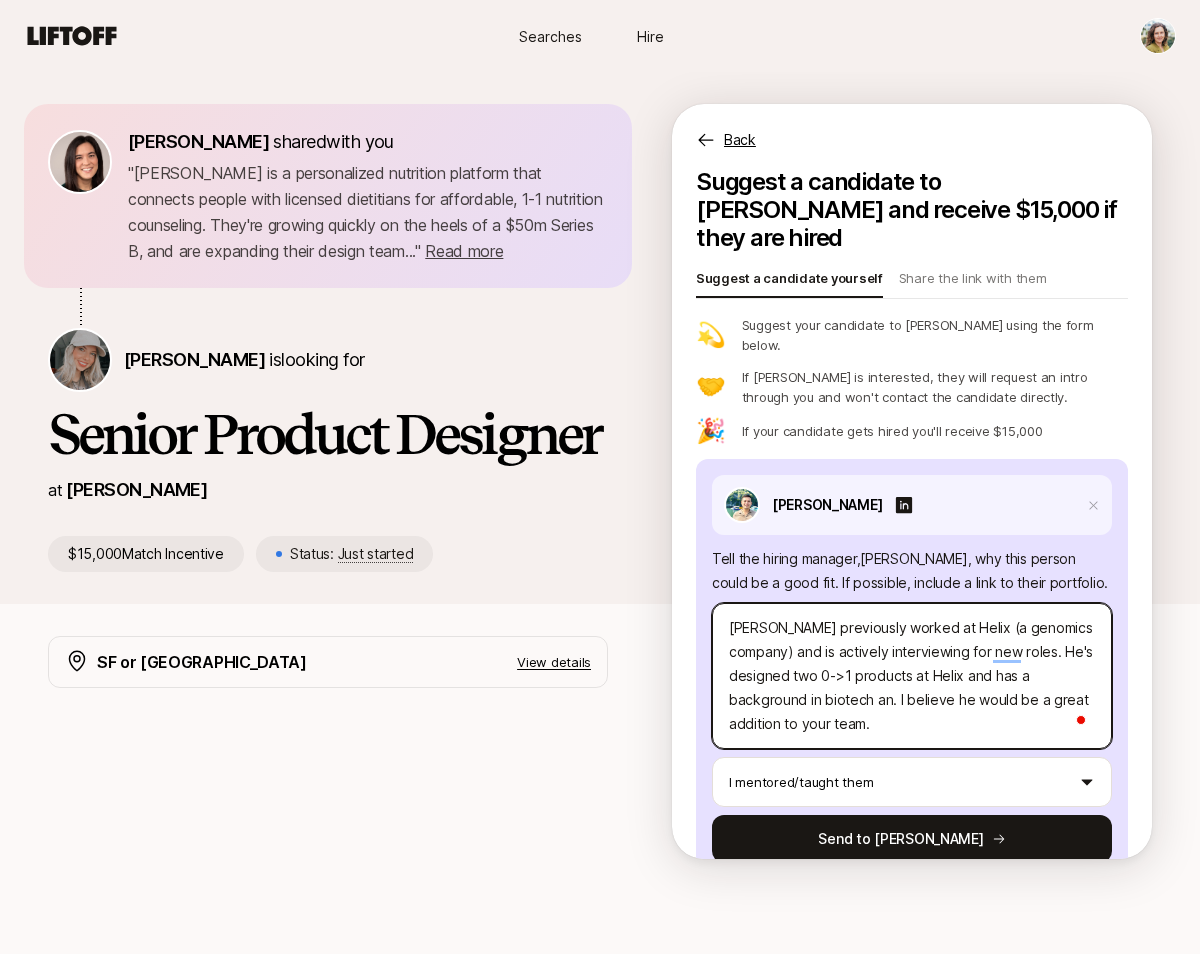 type on "x" 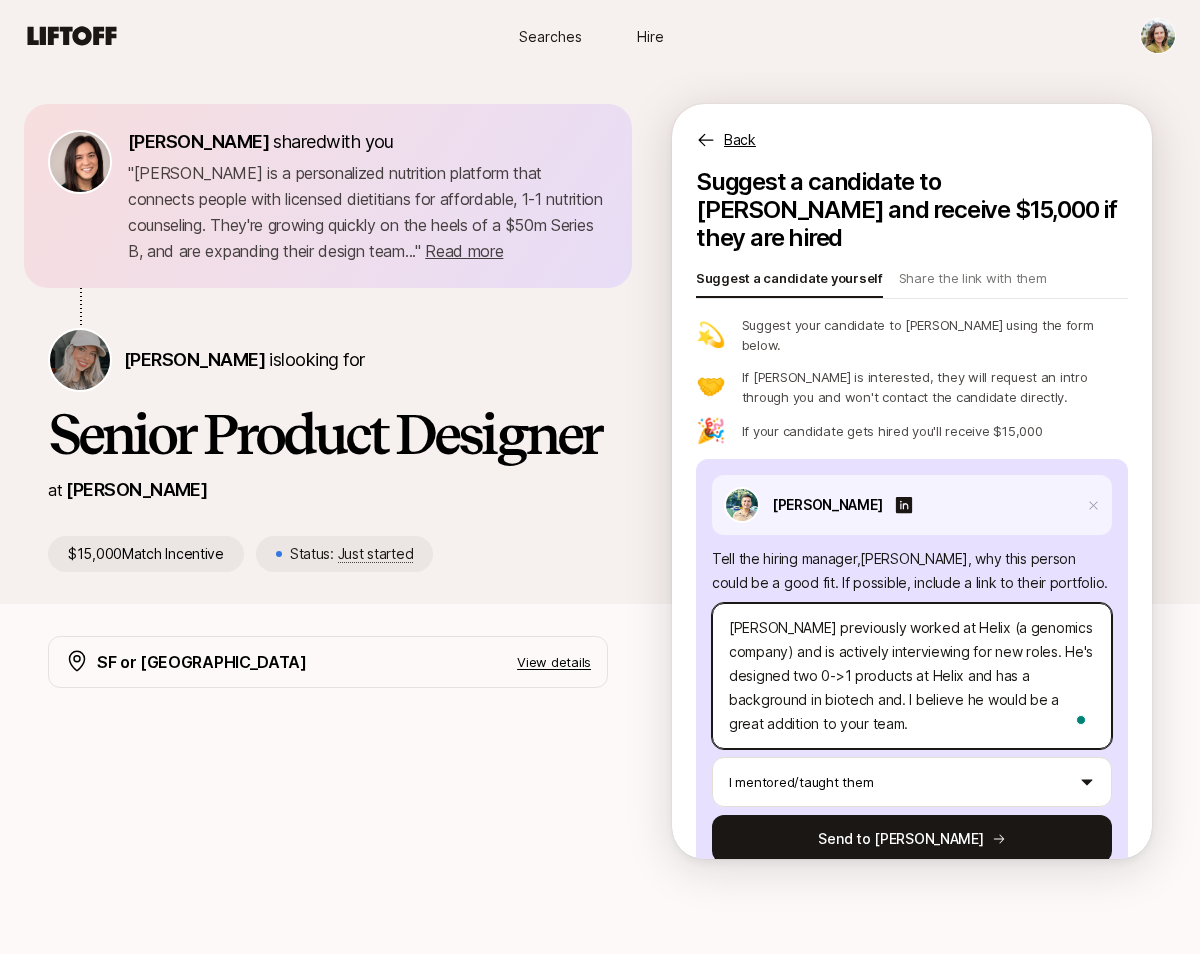 type on "x" 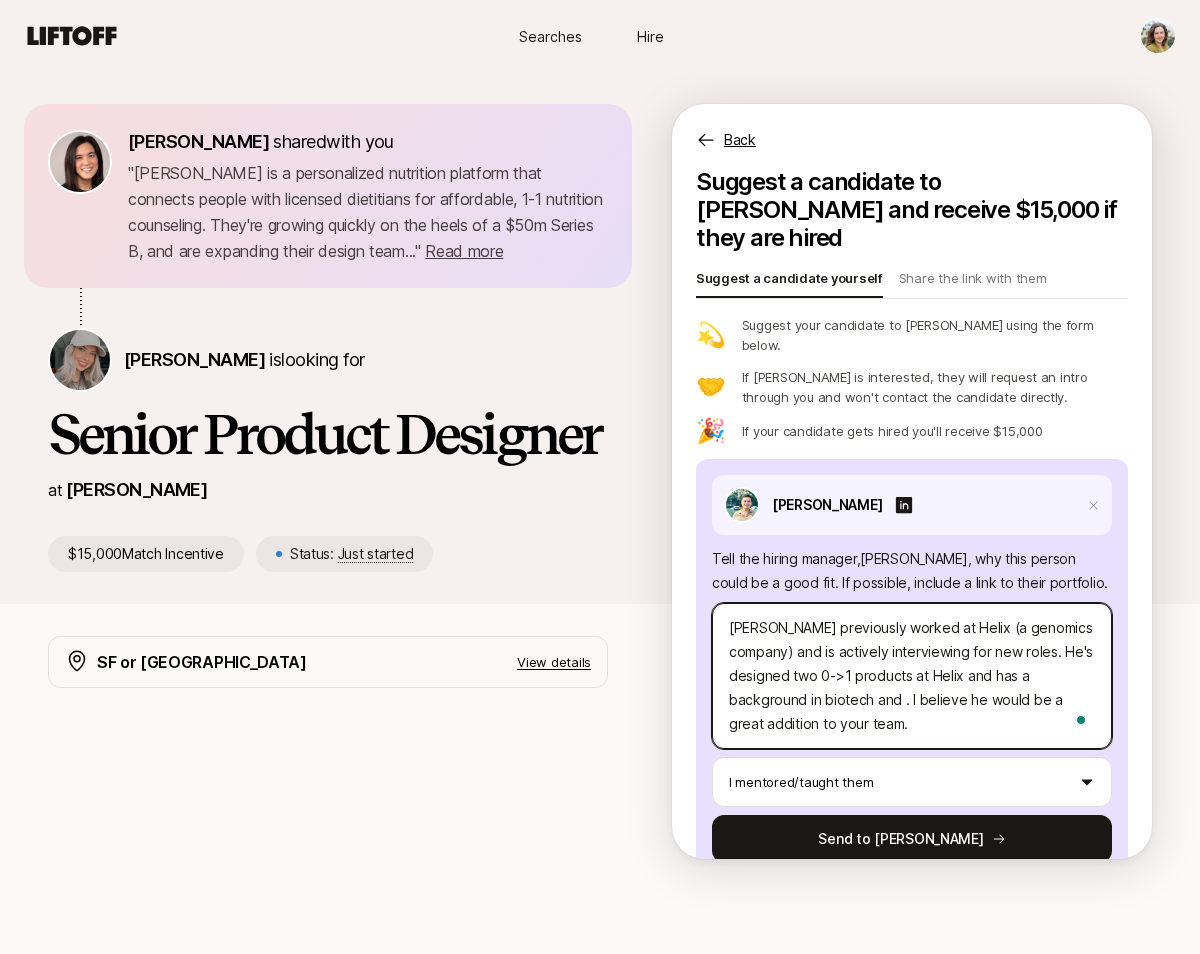 type on "x" 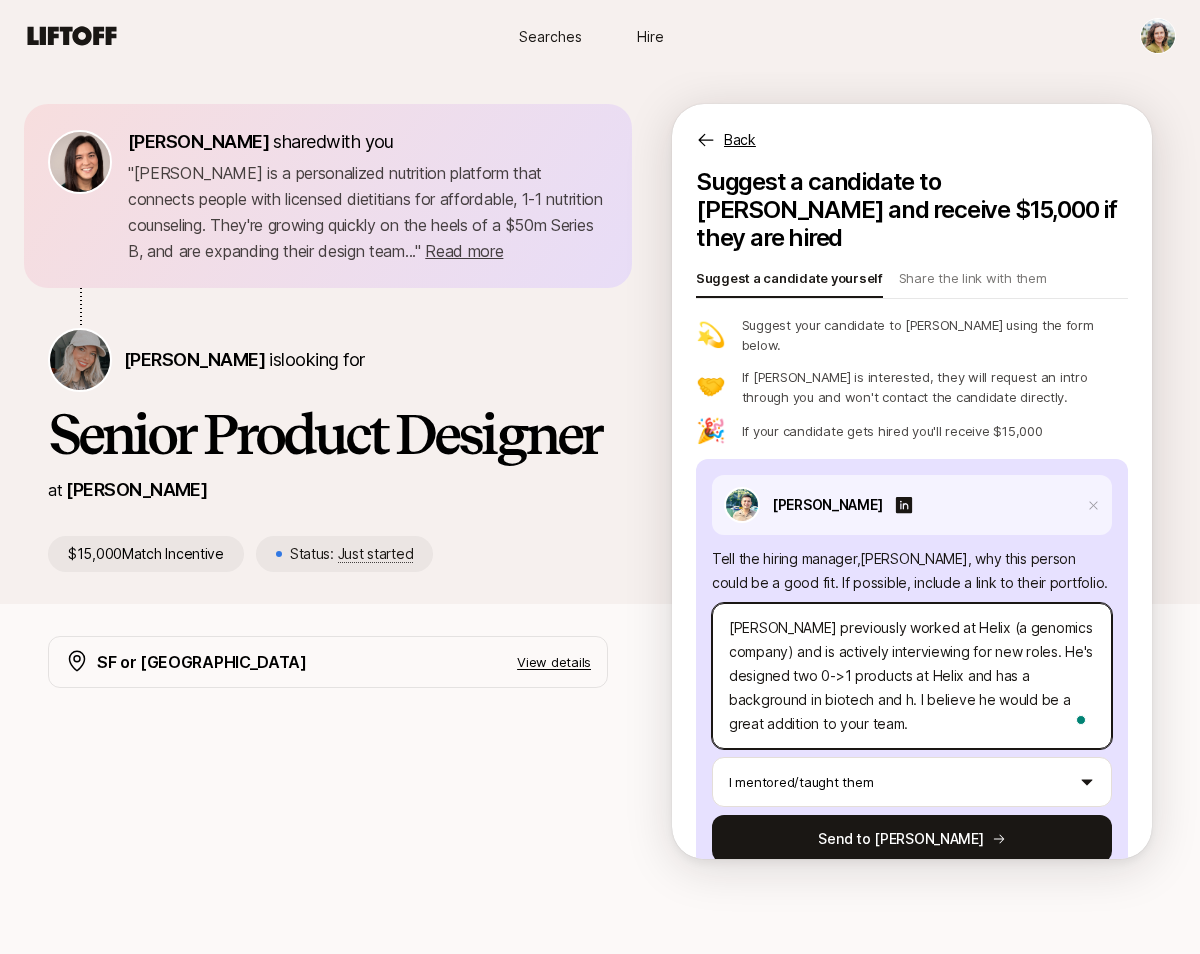 type on "x" 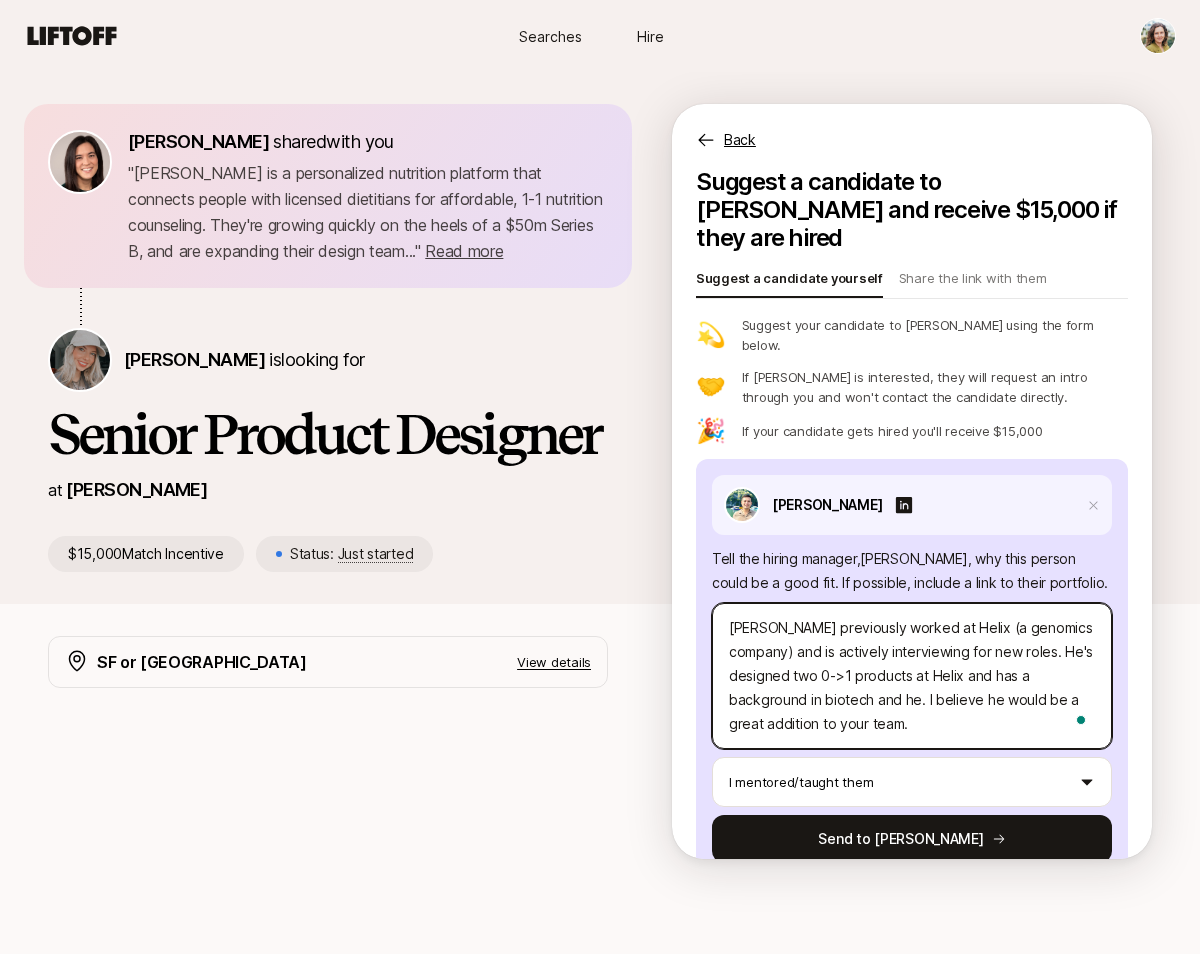 type on "x" 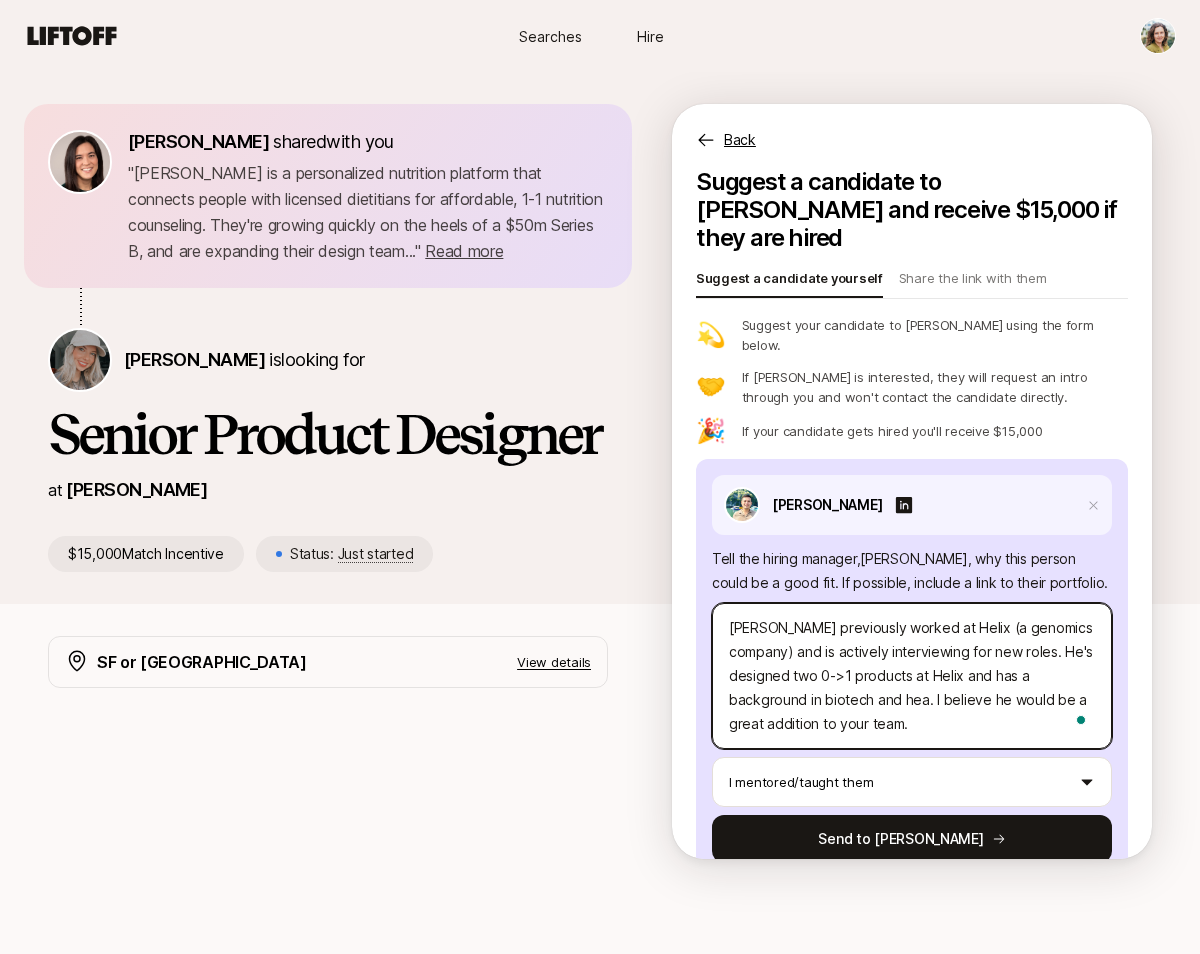 type on "x" 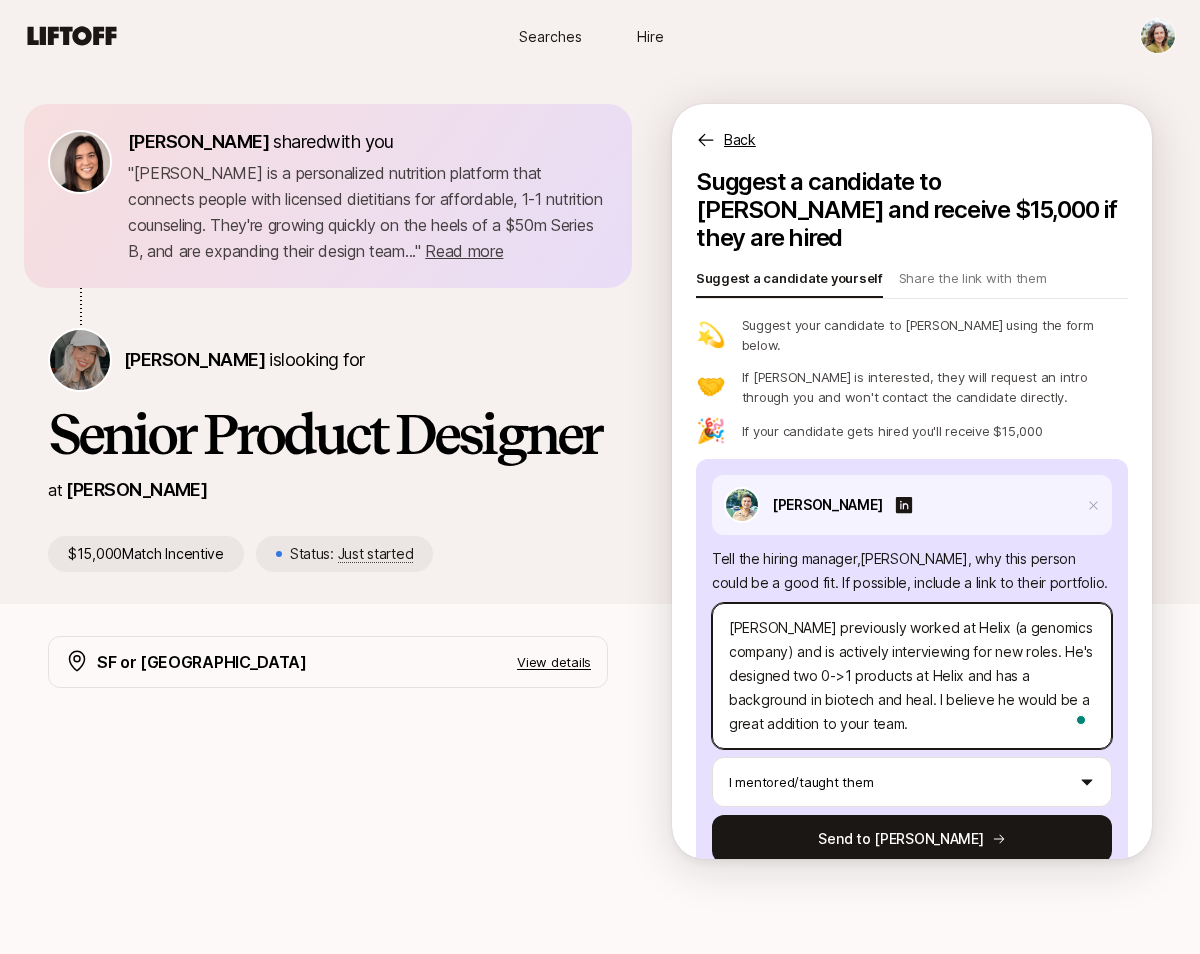 type on "x" 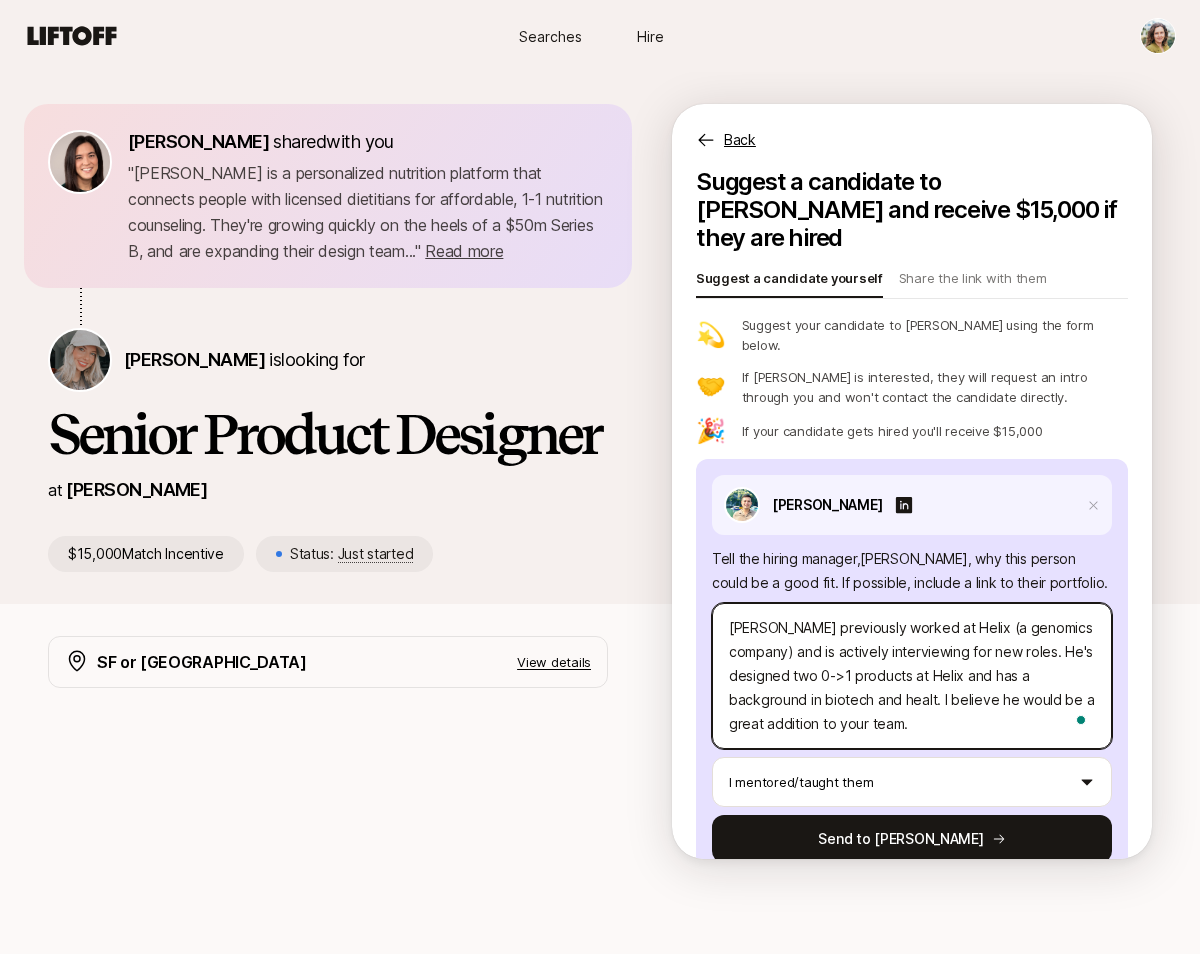 type on "x" 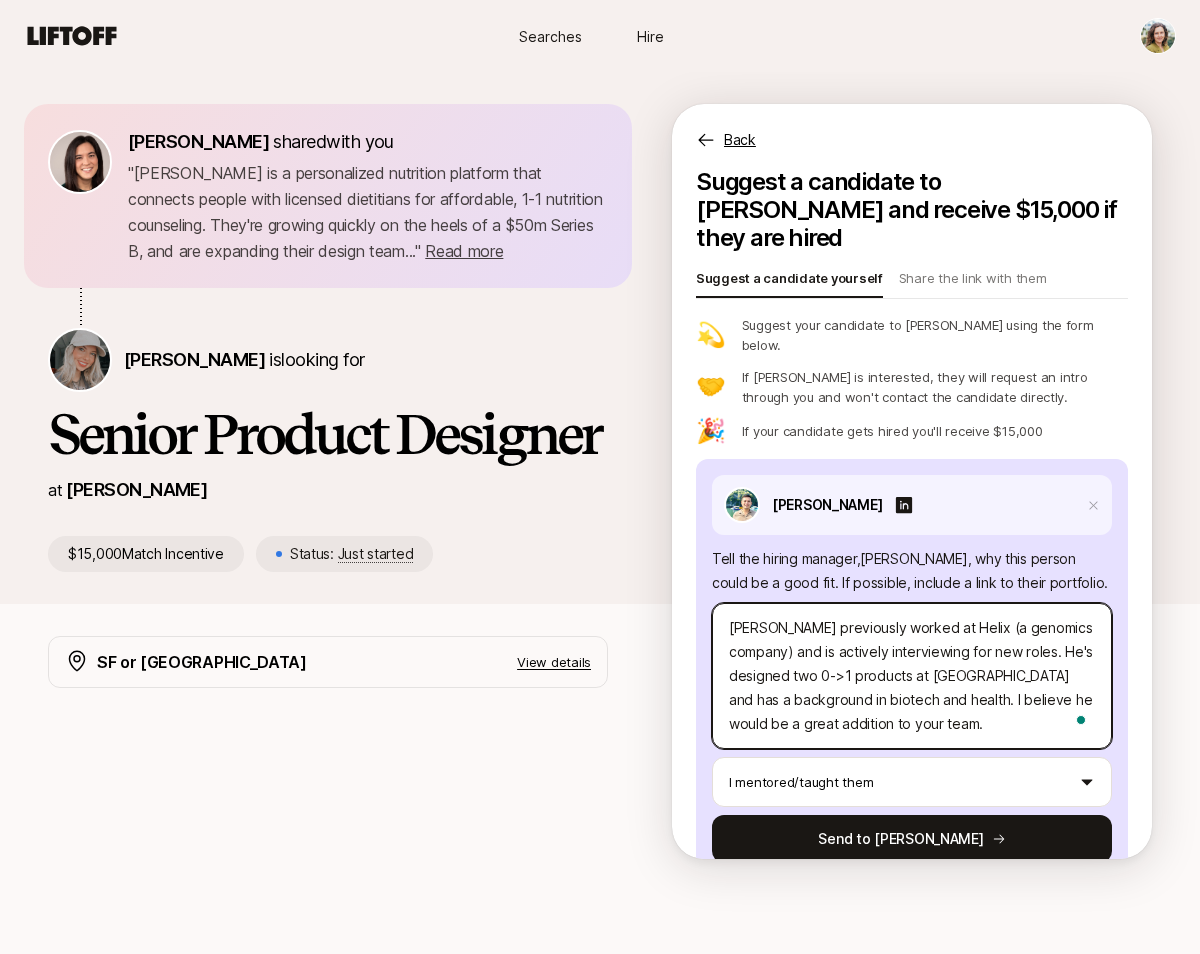 type on "x" 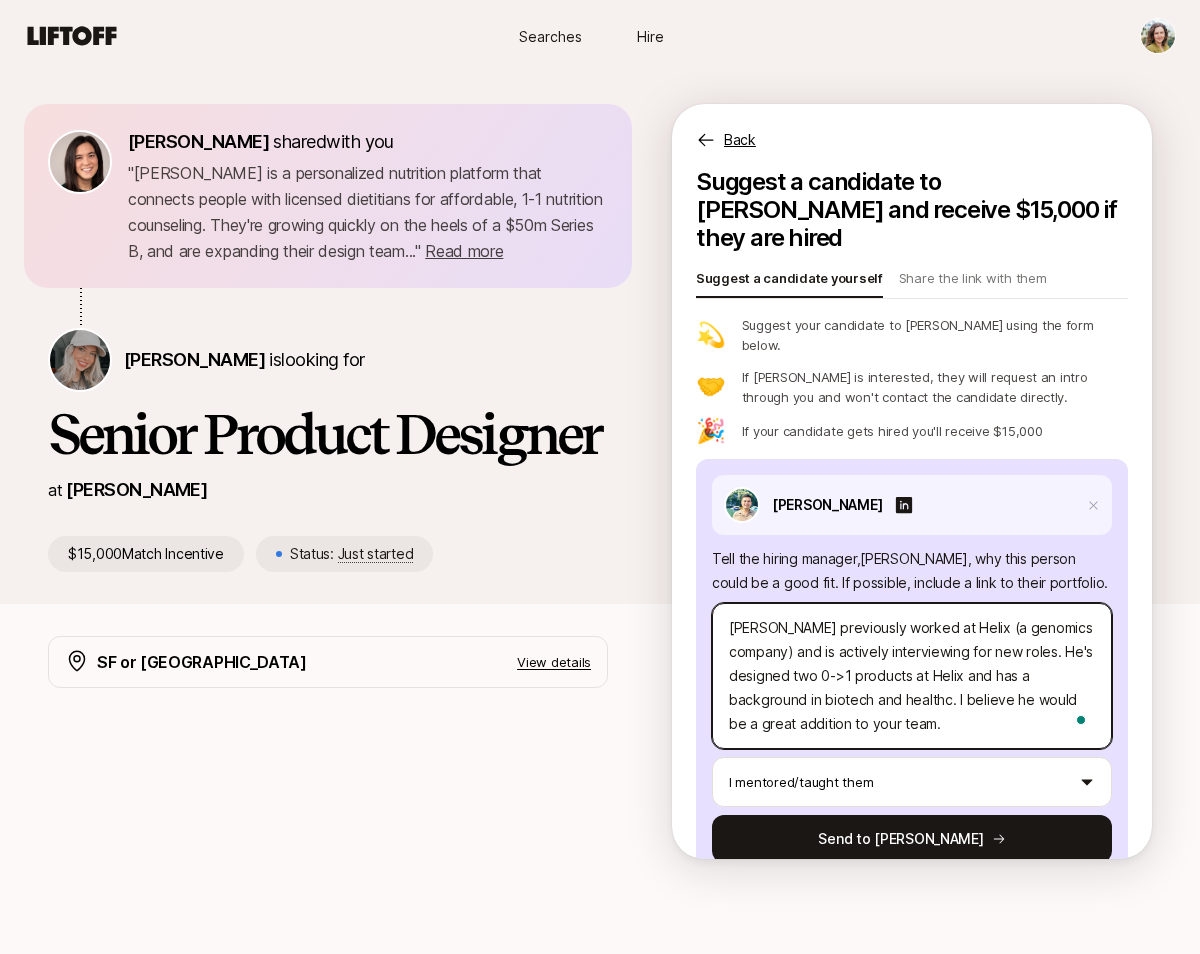 type on "x" 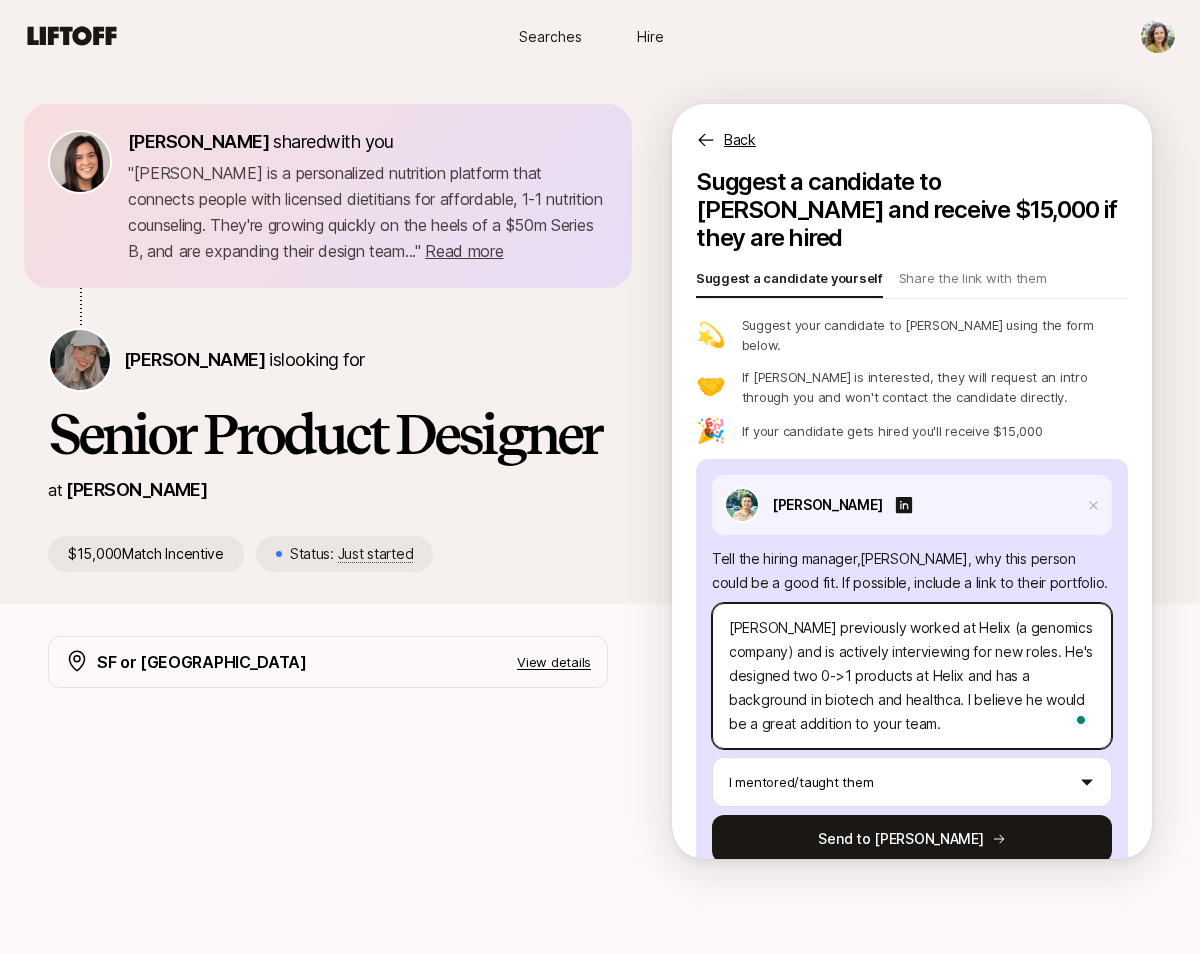 type on "x" 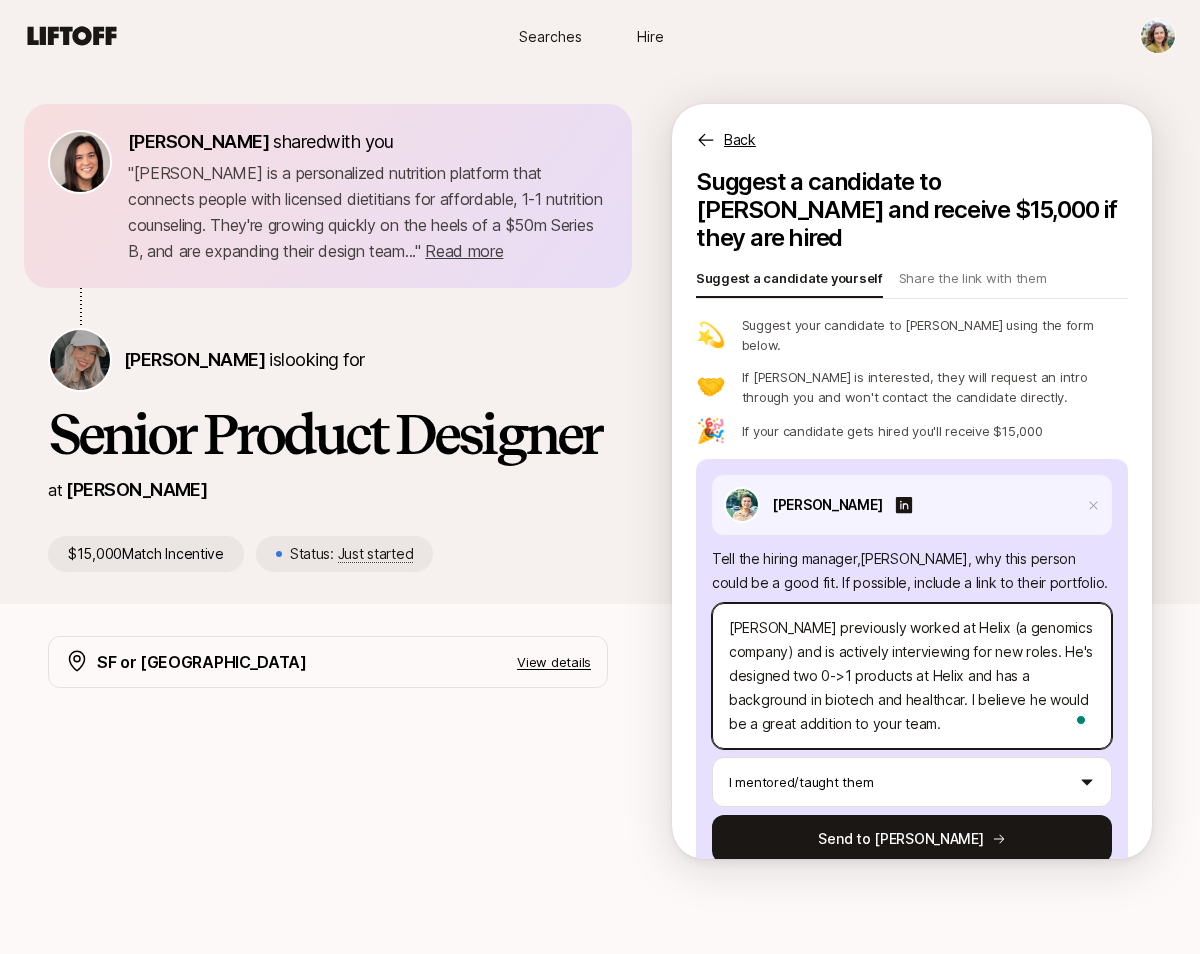 type on "x" 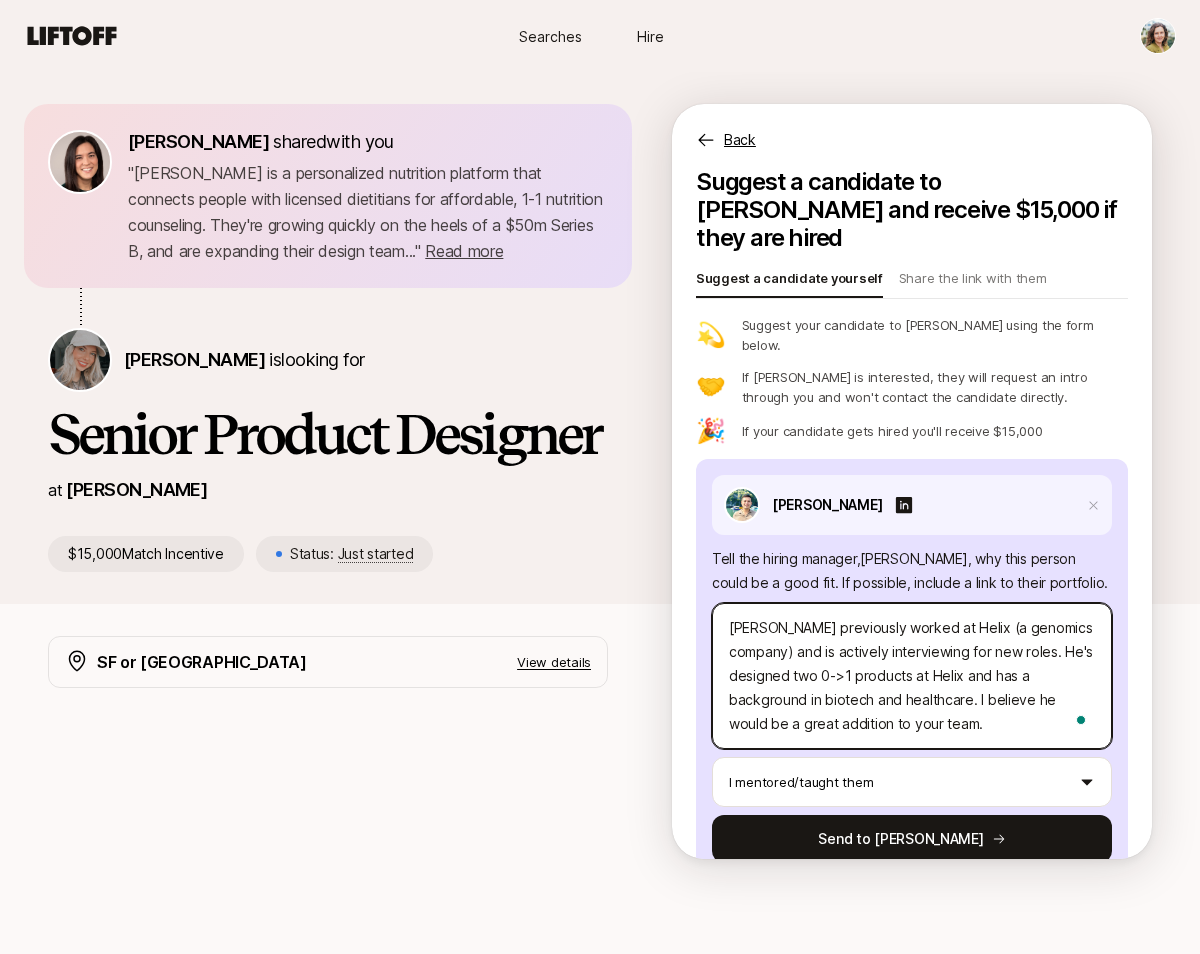 click on "[PERSON_NAME] previously worked at Helix (a genomics company) and is actively interviewing for new roles. He's designed two 0->1 products at Helix and has a background in biotech and healthcare. I believe he would be a great addition to your team." at bounding box center [912, 676] 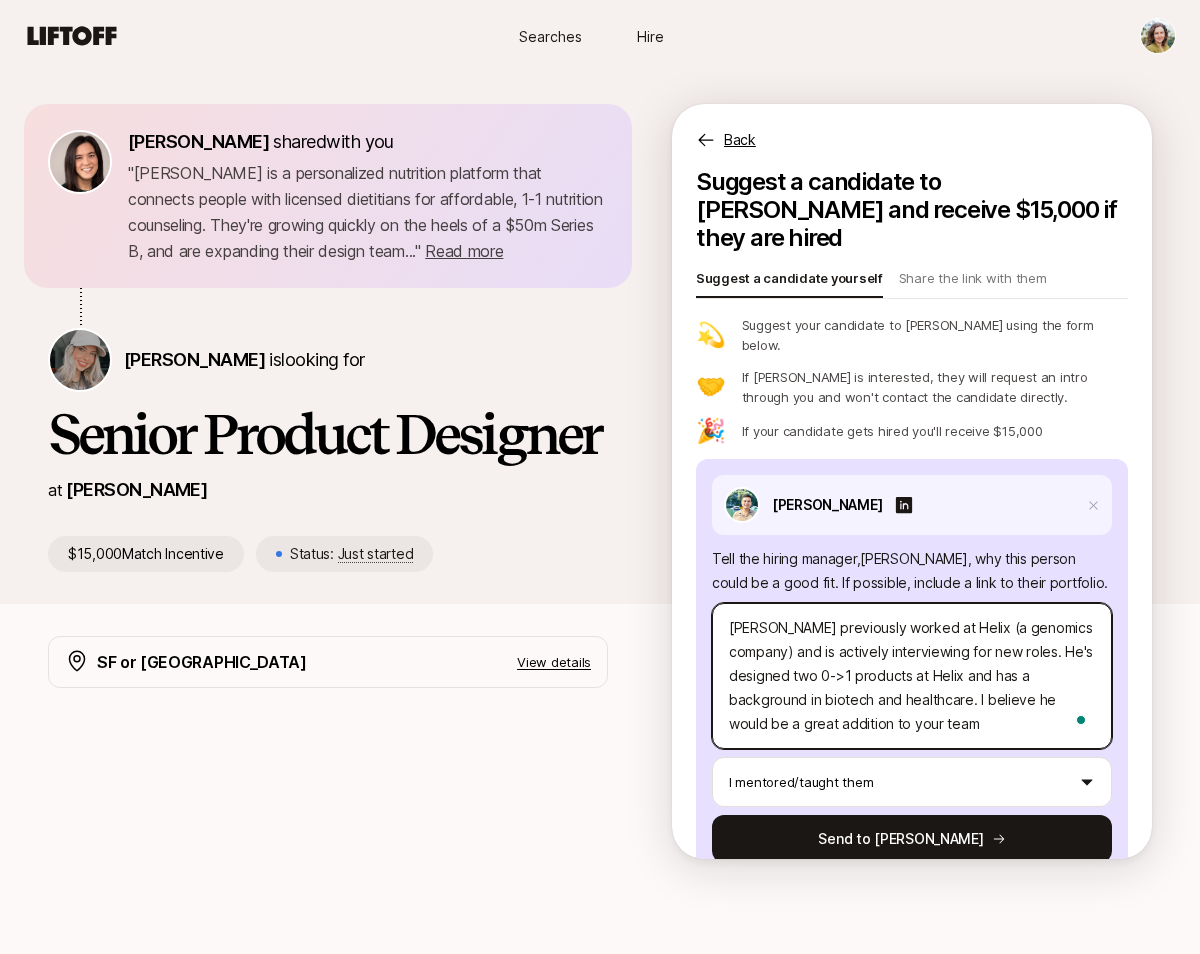 type on "x" 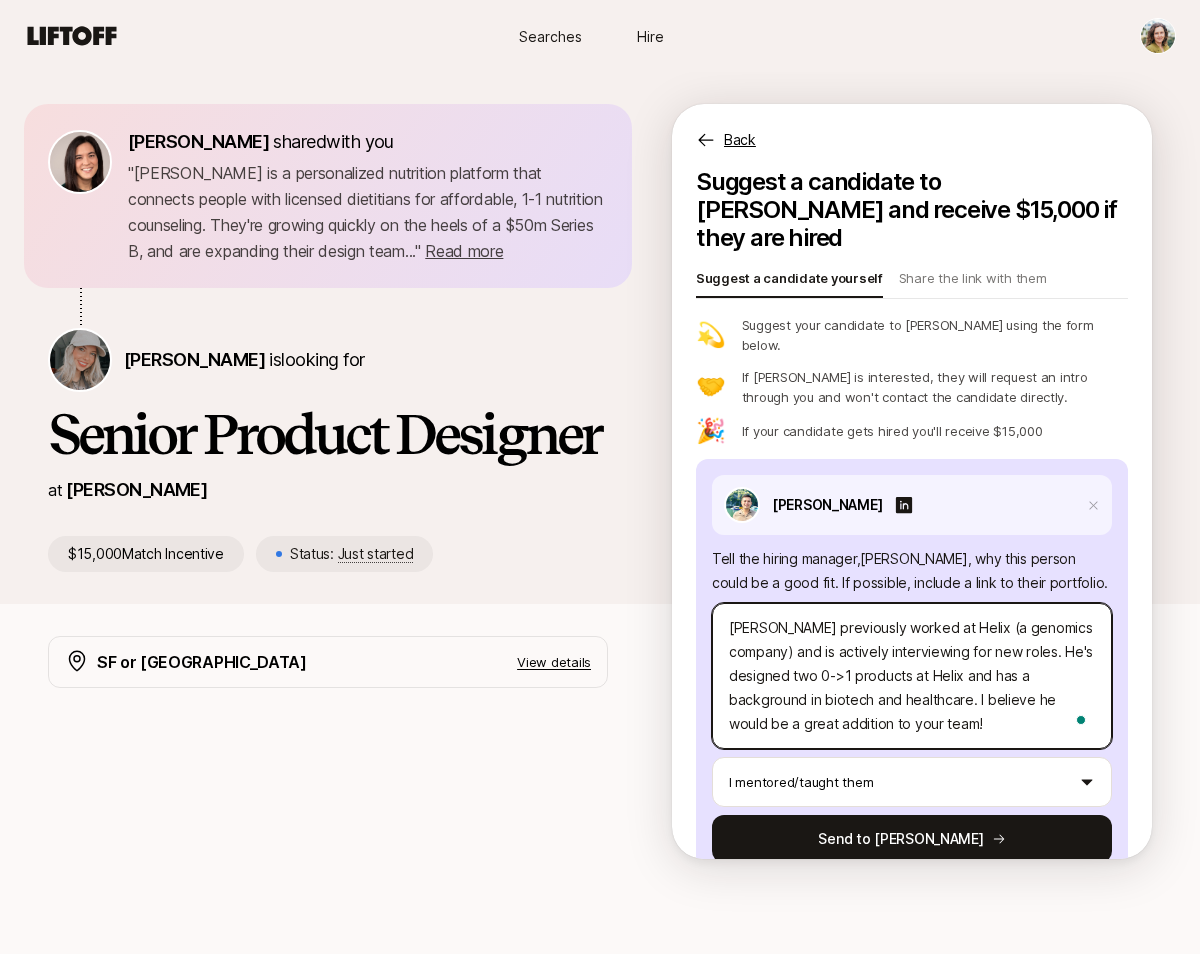 type on "x" 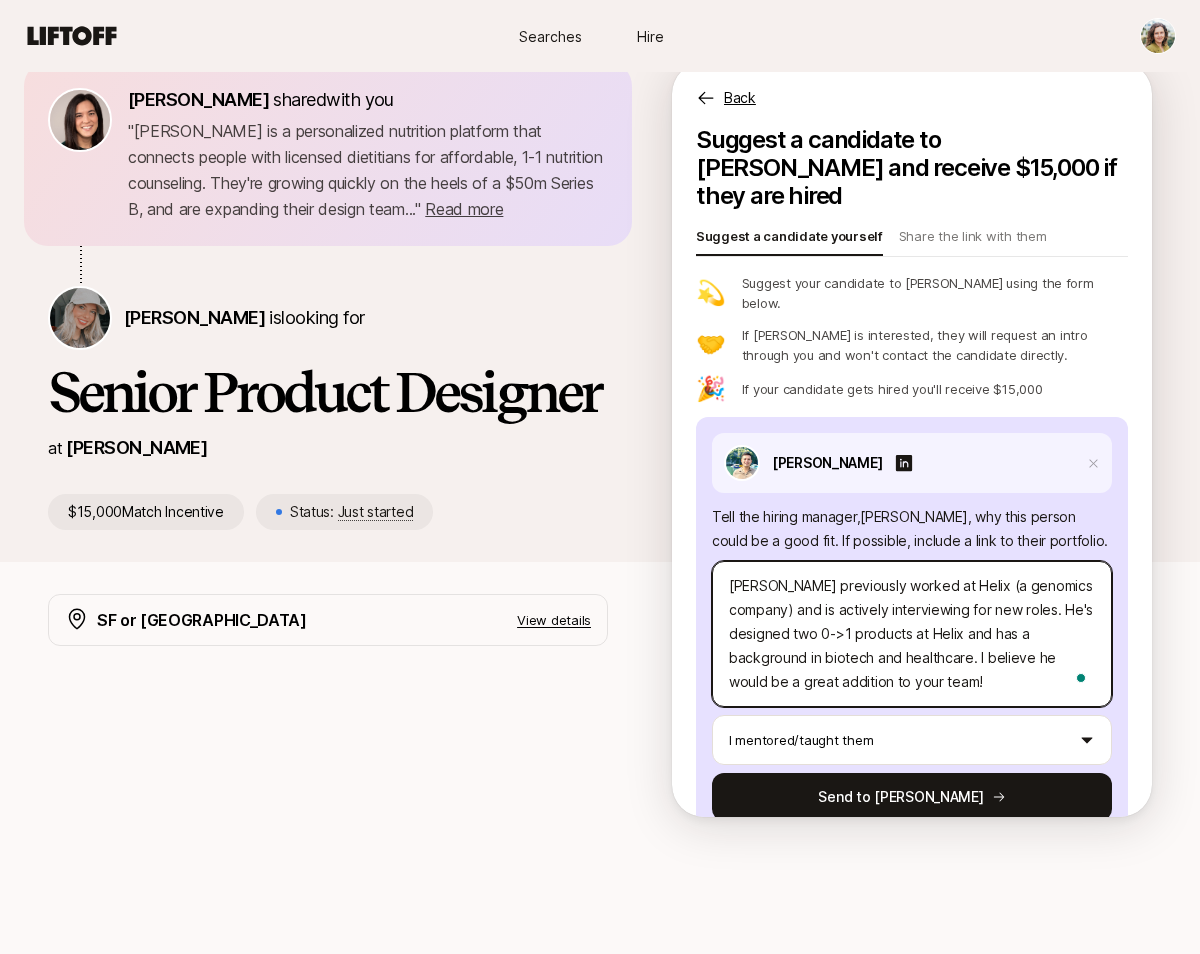 scroll, scrollTop: 47, scrollLeft: 0, axis: vertical 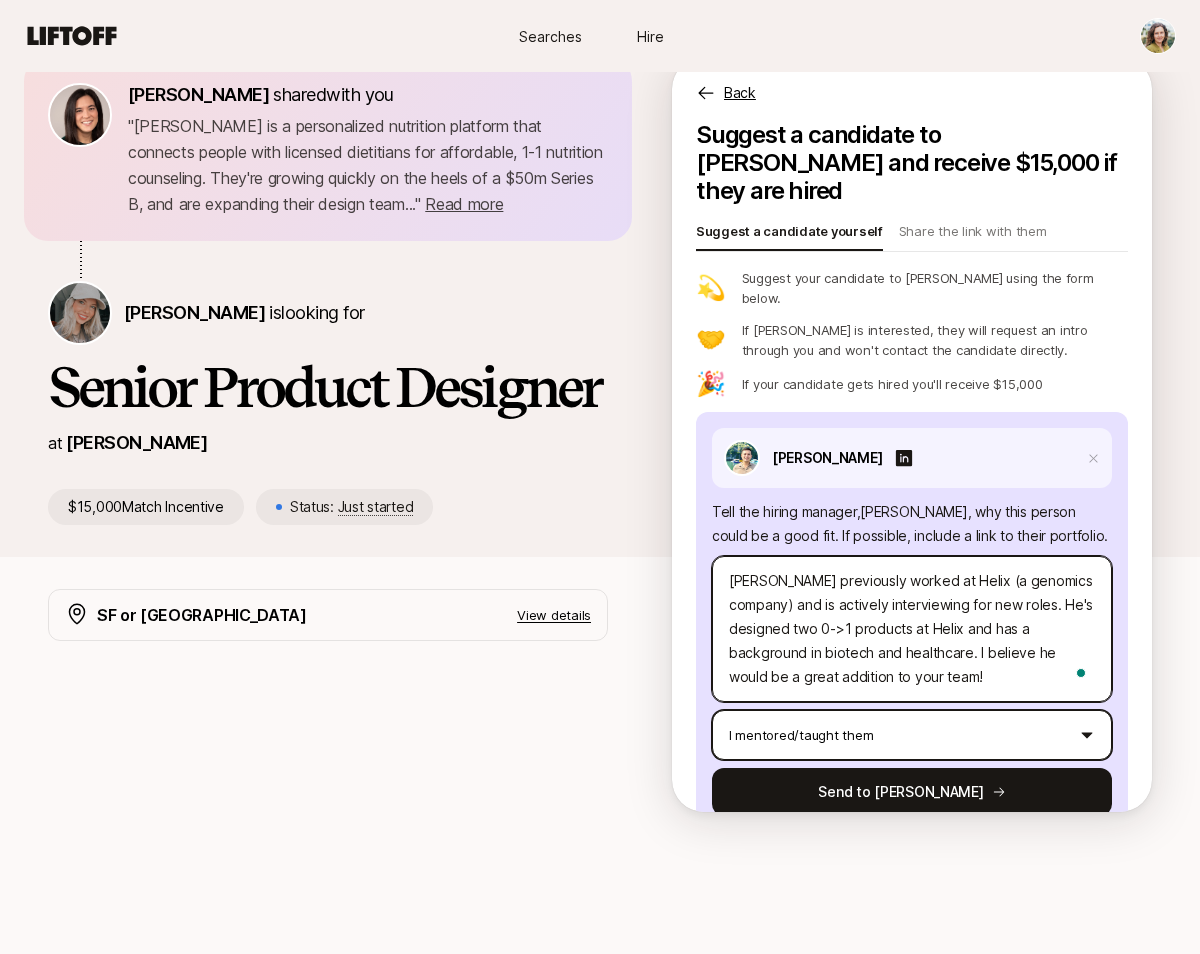 type on "[PERSON_NAME] previously worked at Helix (a genomics company) and is actively interviewing for new roles. He's designed two 0->1 products at Helix and has a background in biotech and healthcare. I believe he would be a great addition to your team!" 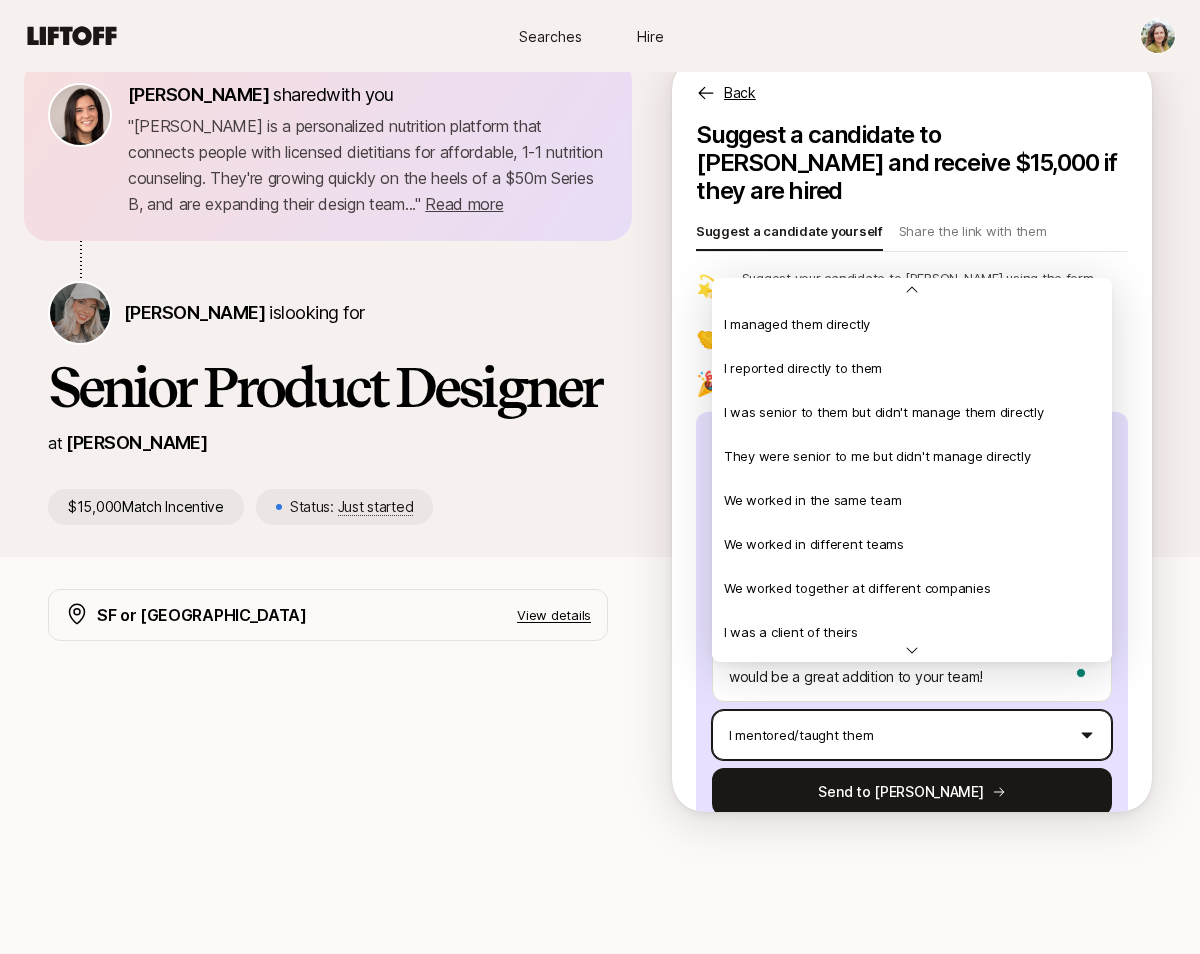click on "Searches Hire Searches Hire [PERSON_NAME]   shared  with you " [PERSON_NAME] is a personalized nutrition platform that connects people with licensed dietitians for affordable, 1-1 nutrition counseling. They're growing quickly on the heels of a $50m Series B, and are expanding their design team... "   Read more " [PERSON_NAME] is a personalized nutrition platform that connects people with licensed dietitians for affordable, 1-1 nutrition counseling. They're growing quickly on the heels of a $50m Series B, and are expanding their design team... "   Read more [PERSON_NAME]   is  looking for Senior Product Designer at [PERSON_NAME] $15,000  Match Incentive   Status:   Just started Back Suggest a candidate to [PERSON_NAME] and receive $15,000 if
they are hired Suggest a candidate yourself Share the link with them 💫 Suggest your candidate to [PERSON_NAME] using the form below. 🤝 If [PERSON_NAME] is interested, they will request an intro through you and won't contact the candidate directly. 🎉 If your candidate gets hired you'll receive $15,000 [PERSON_NAME]" at bounding box center (600, 430) 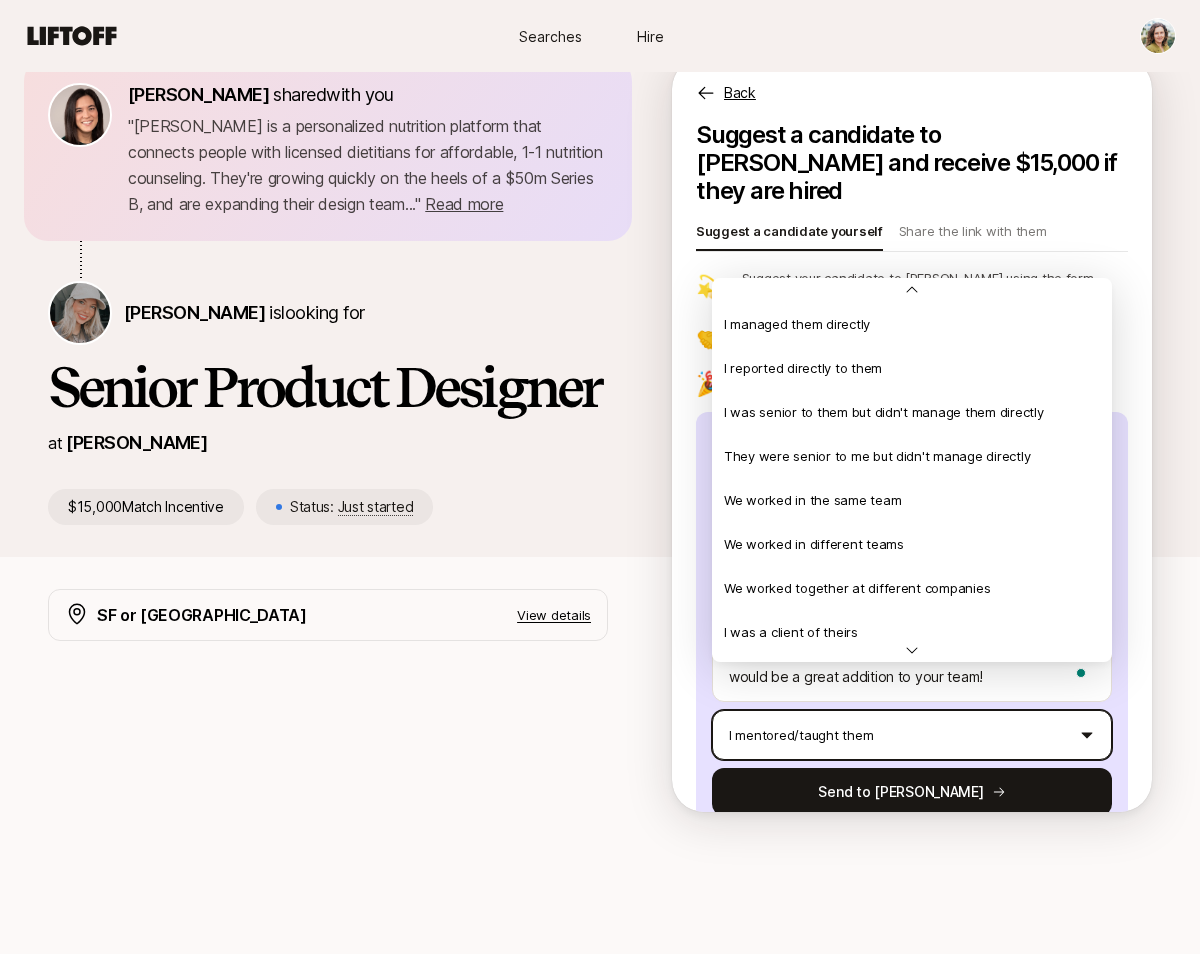 scroll, scrollTop: 104, scrollLeft: 0, axis: vertical 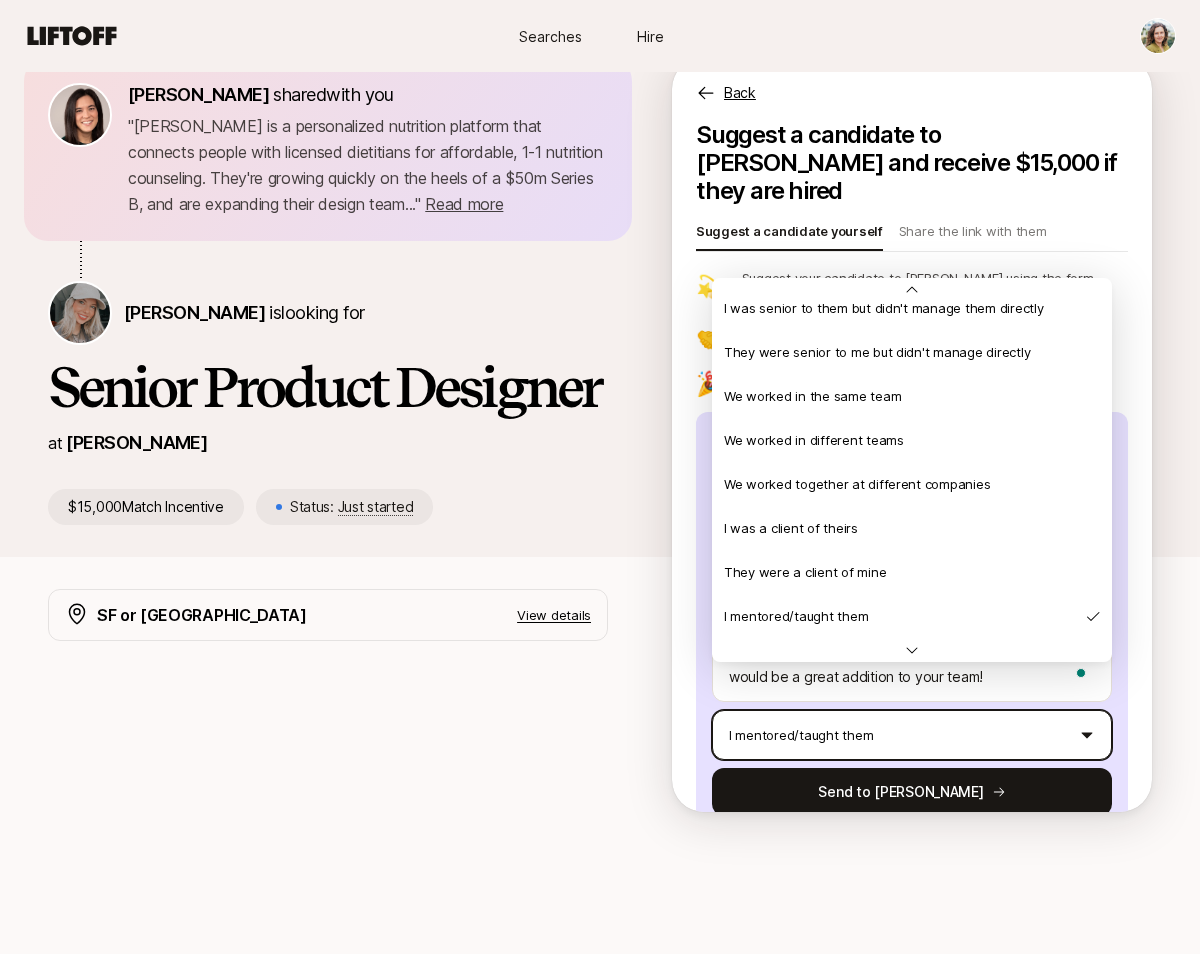click on "Searches Hire Searches Hire [PERSON_NAME]   shared  with you " [PERSON_NAME] is a personalized nutrition platform that connects people with licensed dietitians for affordable, 1-1 nutrition counseling. They're growing quickly on the heels of a $50m Series B, and are expanding their design team... "   Read more " [PERSON_NAME] is a personalized nutrition platform that connects people with licensed dietitians for affordable, 1-1 nutrition counseling. They're growing quickly on the heels of a $50m Series B, and are expanding their design team... "   Read more [PERSON_NAME]   is  looking for Senior Product Designer at [PERSON_NAME] $15,000  Match Incentive   Status:   Just started Back Suggest a candidate to [PERSON_NAME] and receive $15,000 if
they are hired Suggest a candidate yourself Share the link with them 💫 Suggest your candidate to [PERSON_NAME] using the form below. 🤝 If [PERSON_NAME] is interested, they will request an intro through you and won't contact the candidate directly. 🎉 If your candidate gets hired you'll receive $15,000 [PERSON_NAME]" at bounding box center (600, 430) 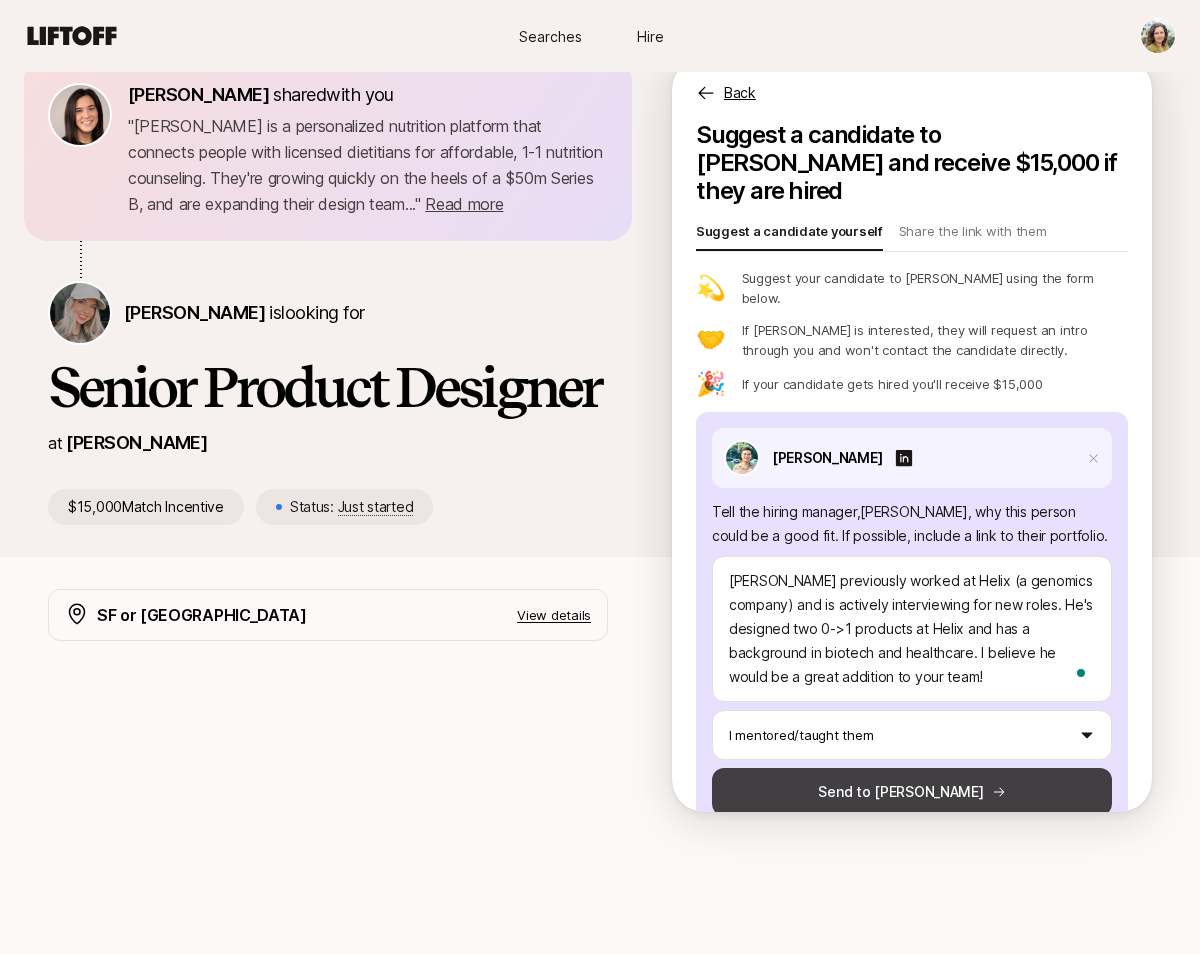 click on "Send to [PERSON_NAME]" at bounding box center [912, 792] 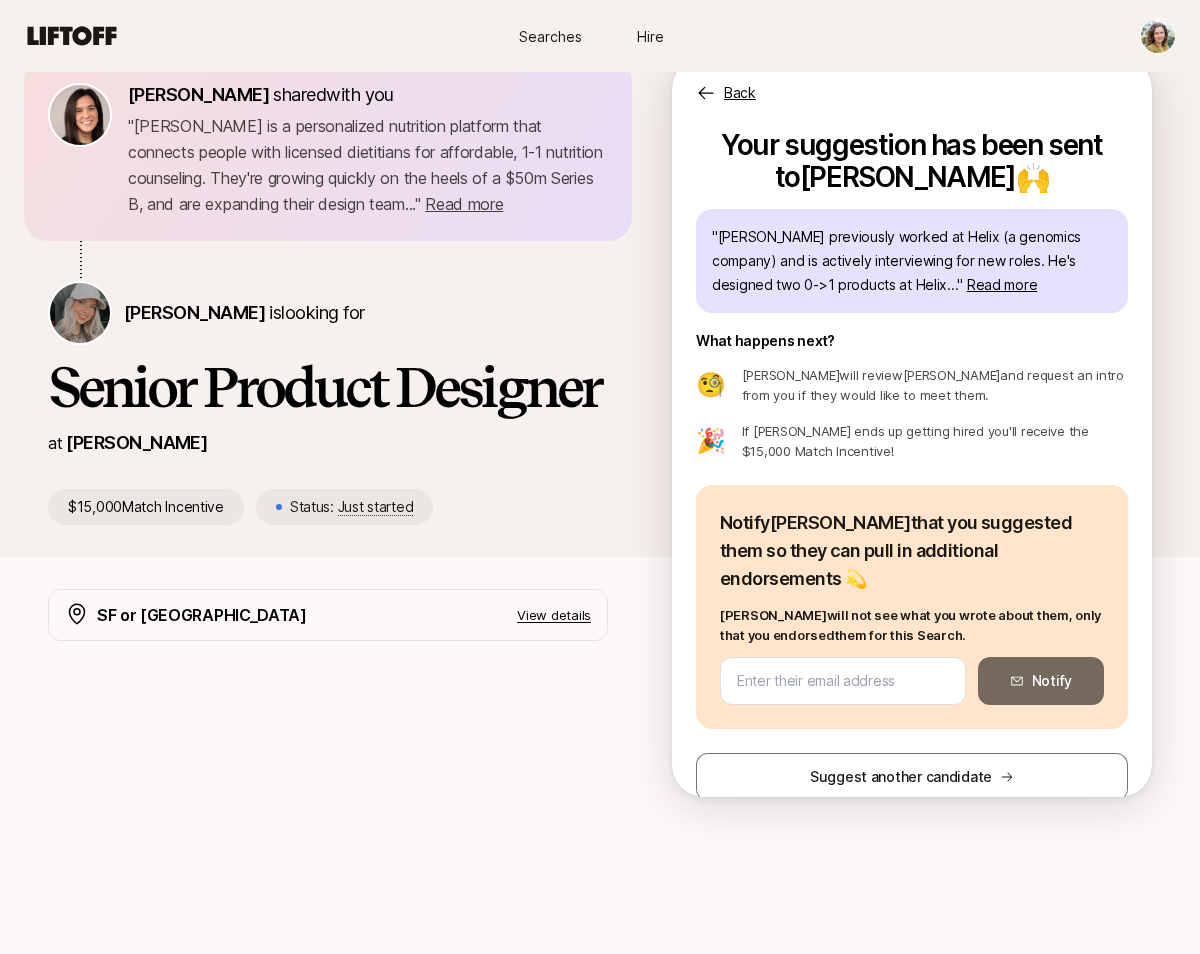 click on "Back" at bounding box center (740, 93) 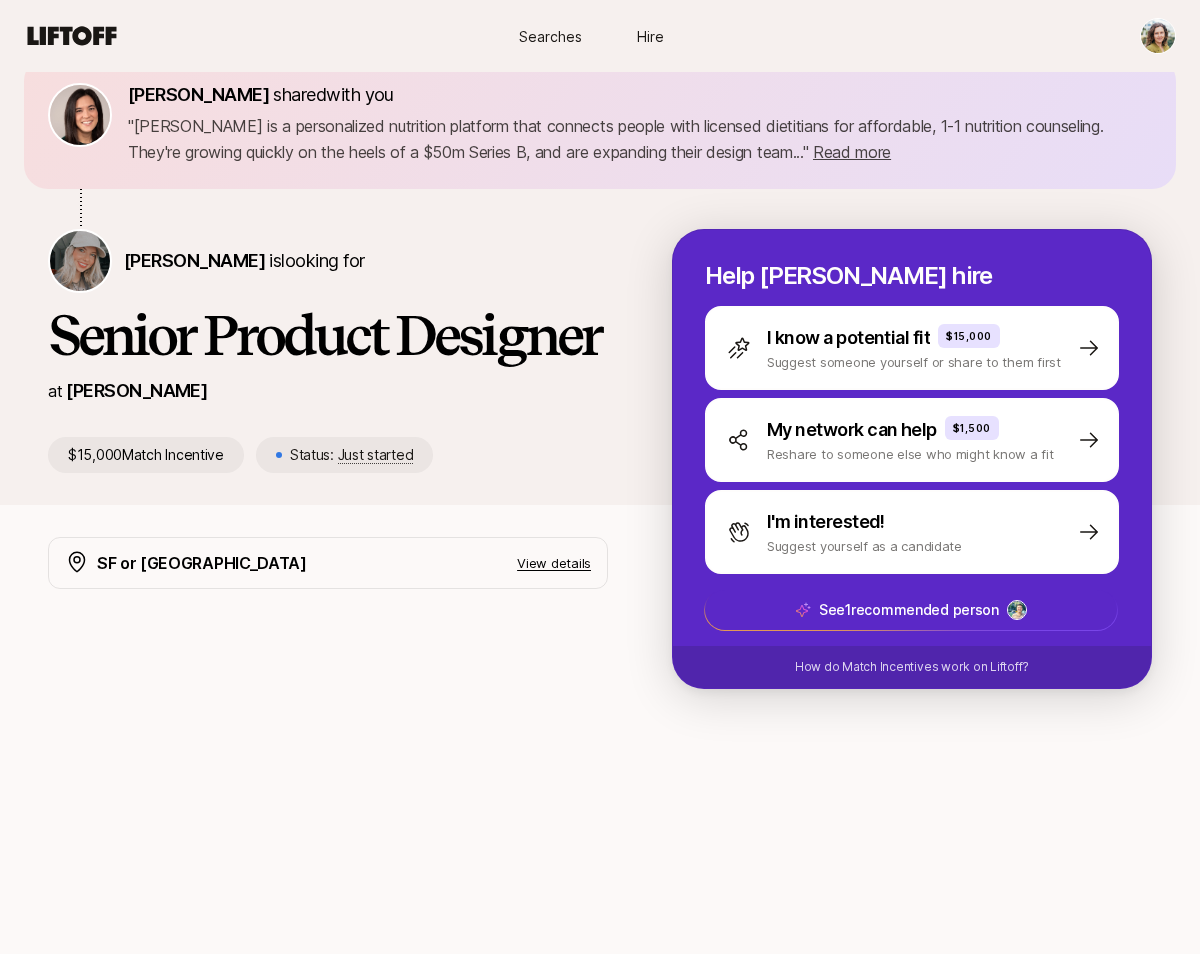scroll, scrollTop: 0, scrollLeft: 0, axis: both 